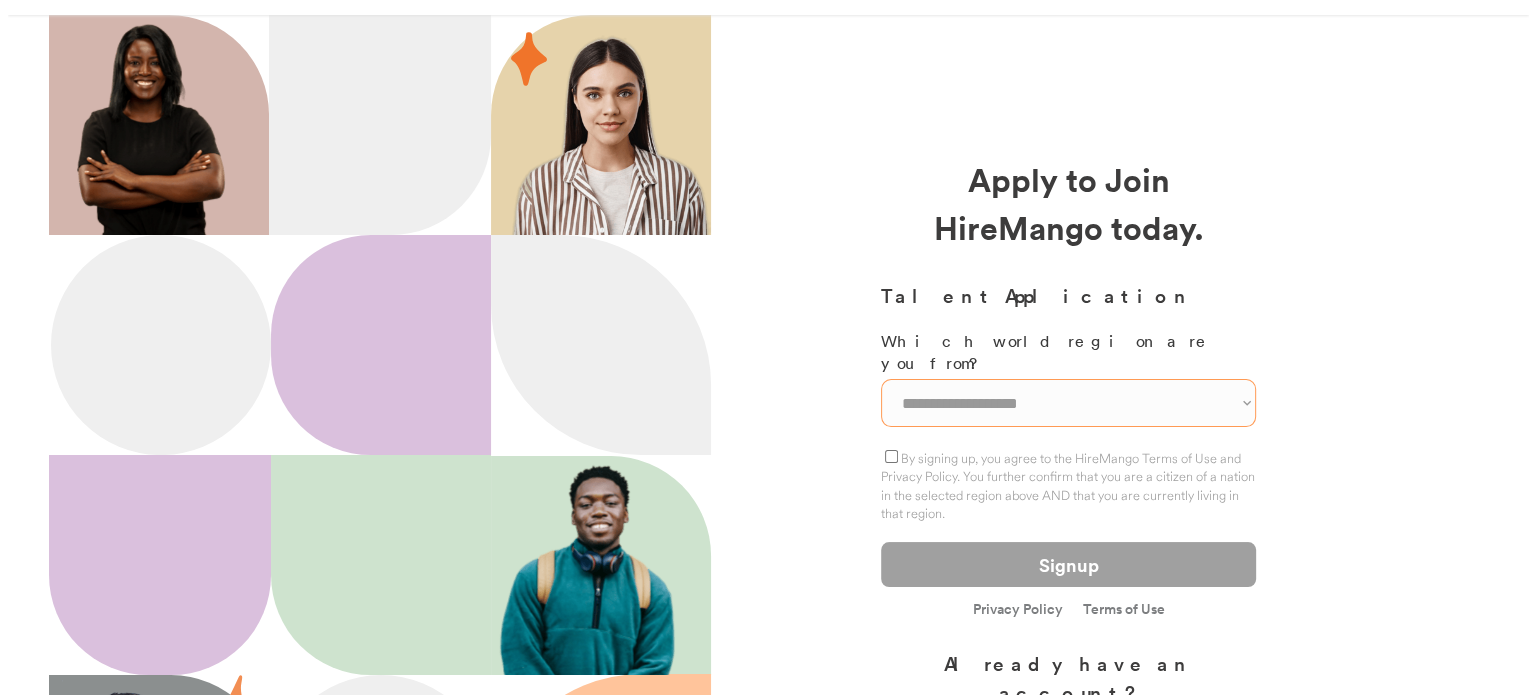 scroll, scrollTop: 100, scrollLeft: 0, axis: vertical 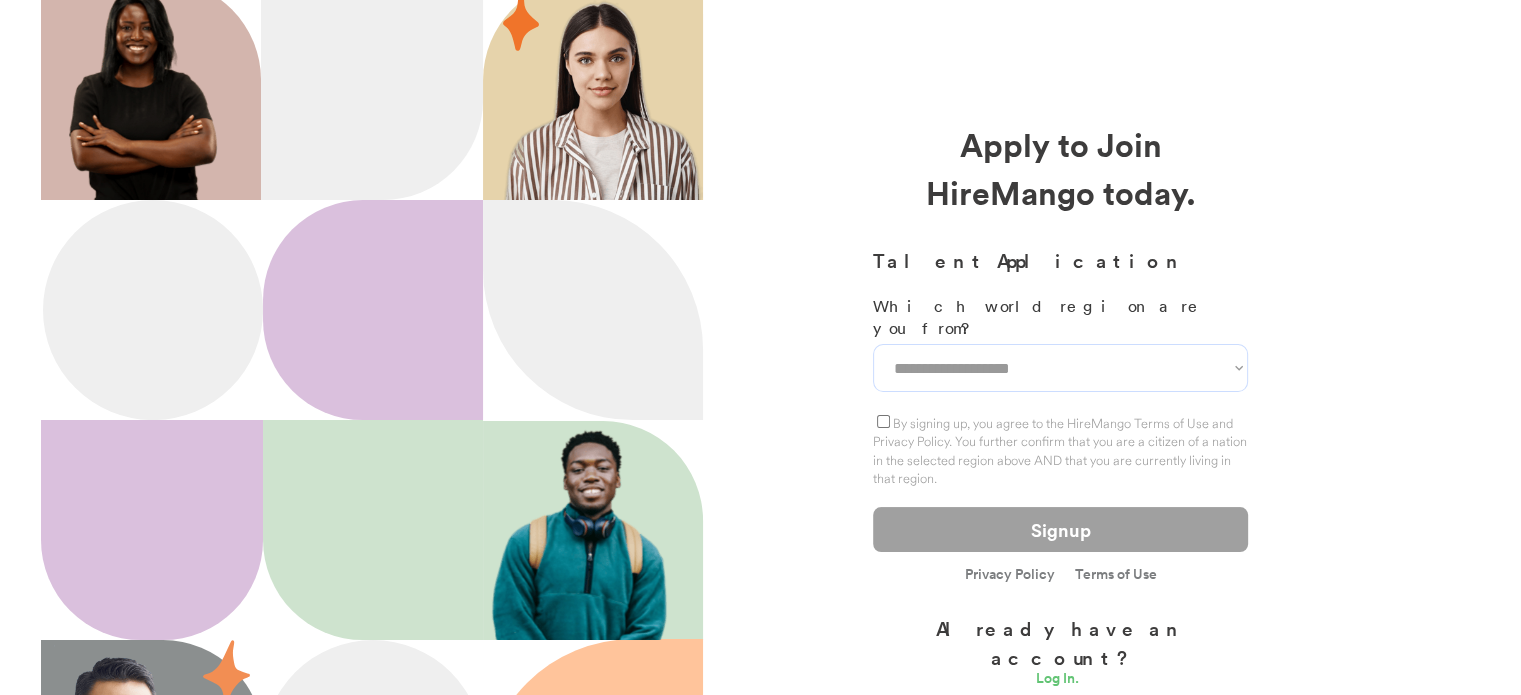 click on "**********" at bounding box center (1060, 368) 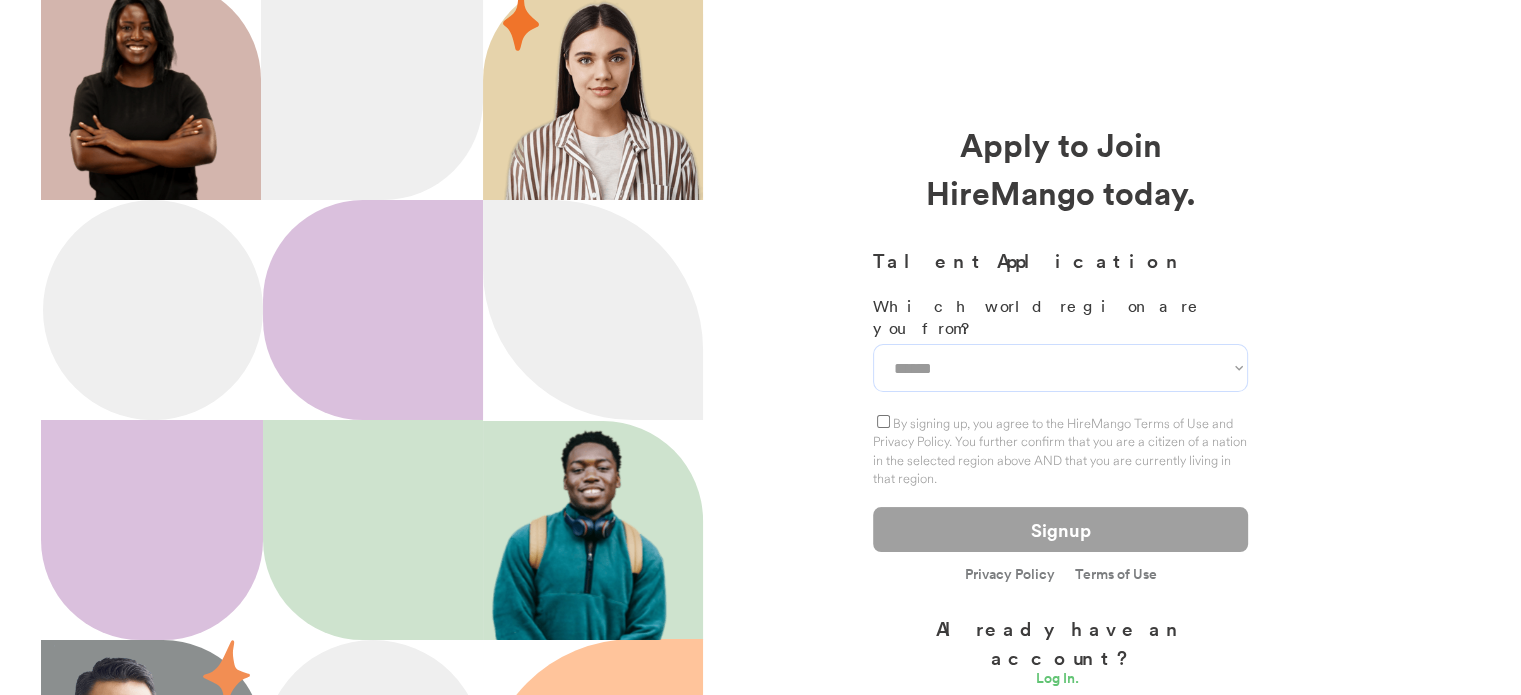 click on "**********" at bounding box center [1060, 368] 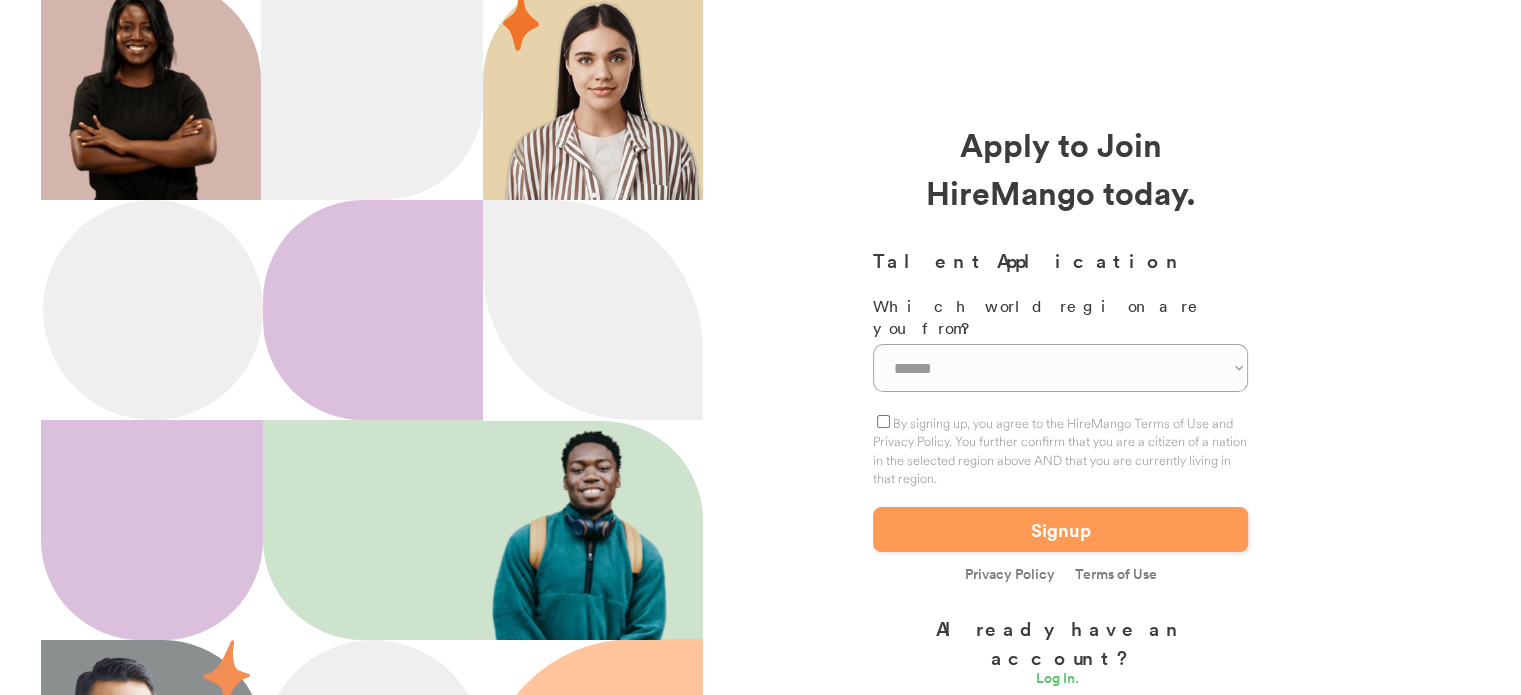 click on "Signup" at bounding box center [1060, 529] 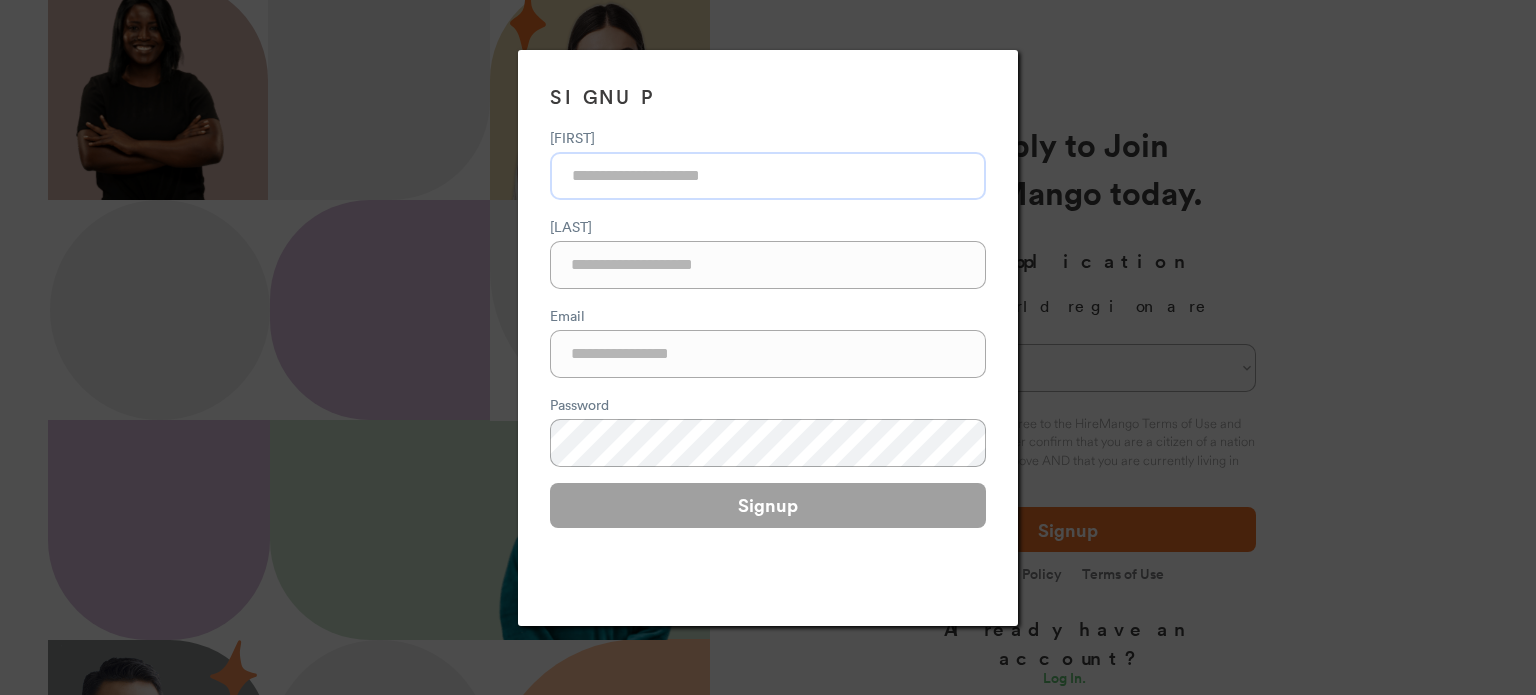 click at bounding box center (768, 176) 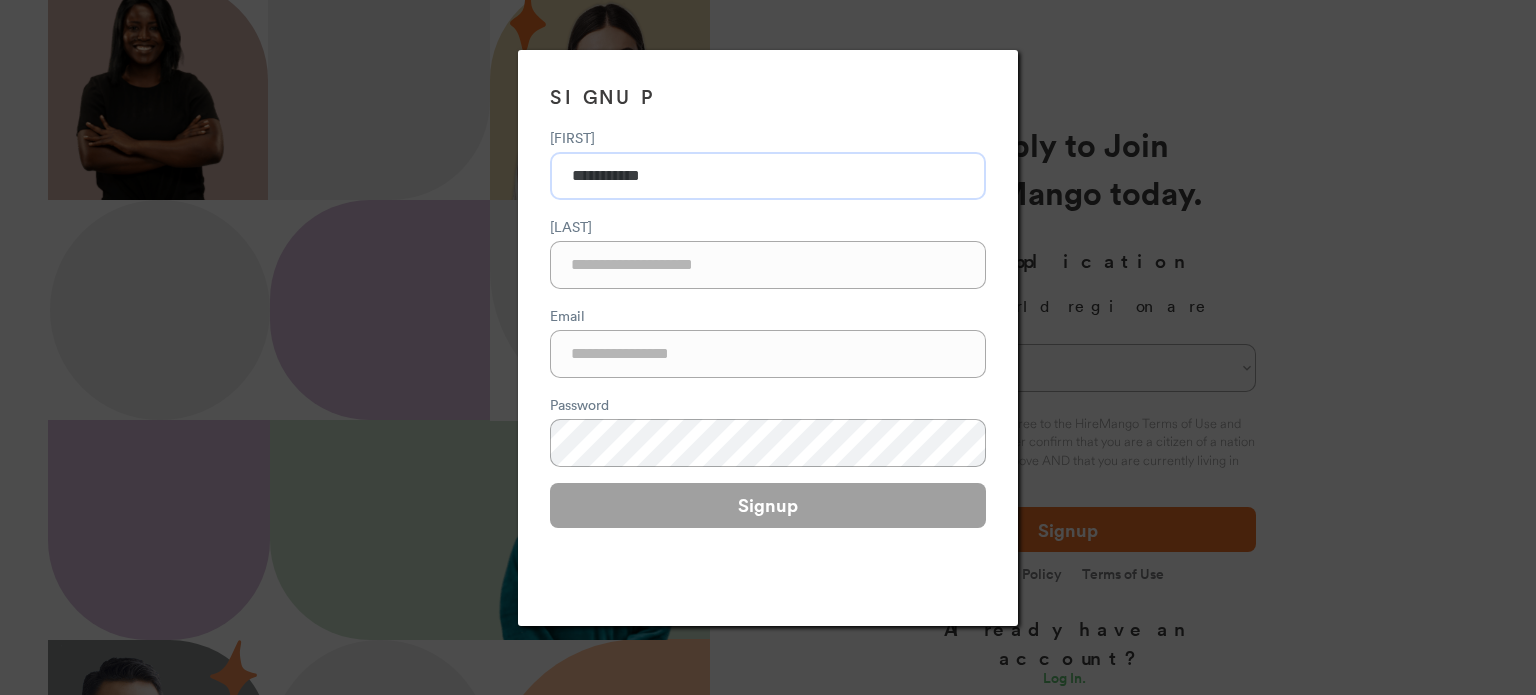 type on "*********" 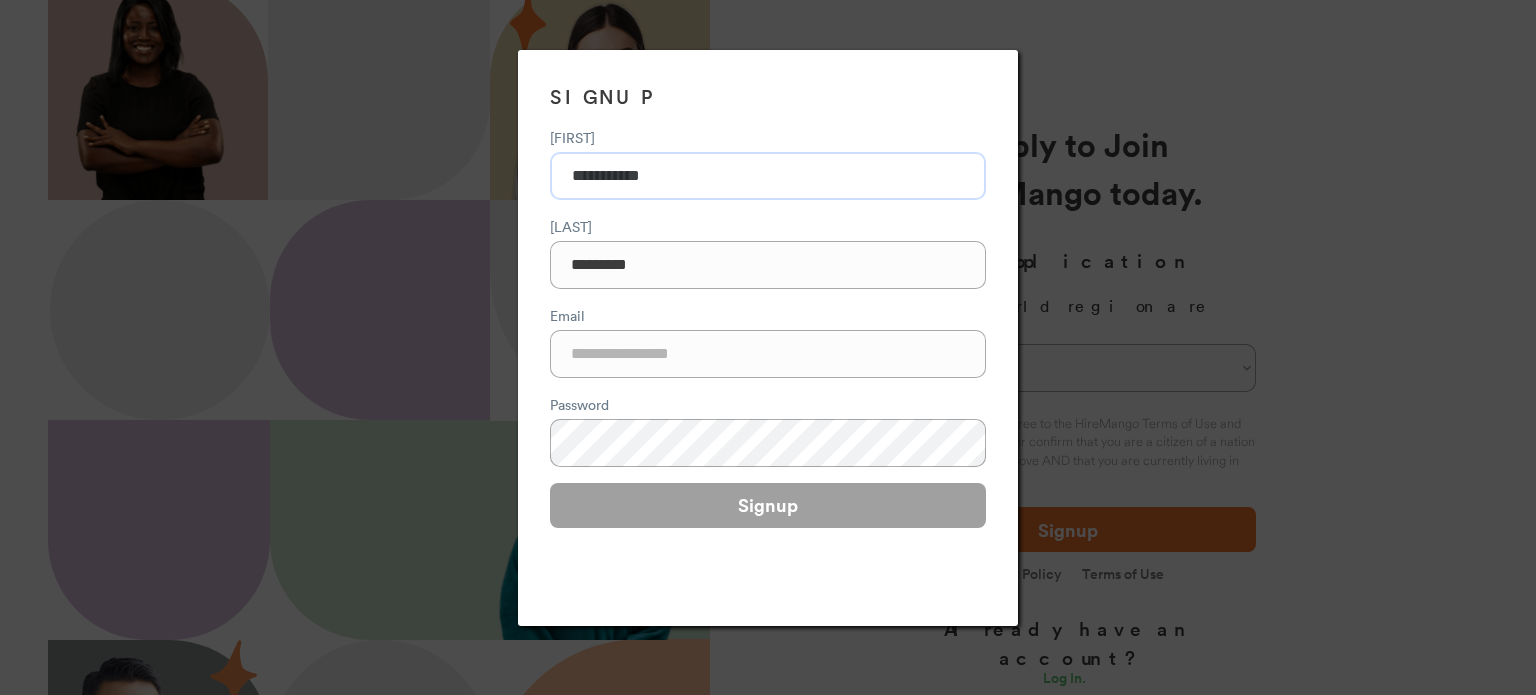 type on "**********" 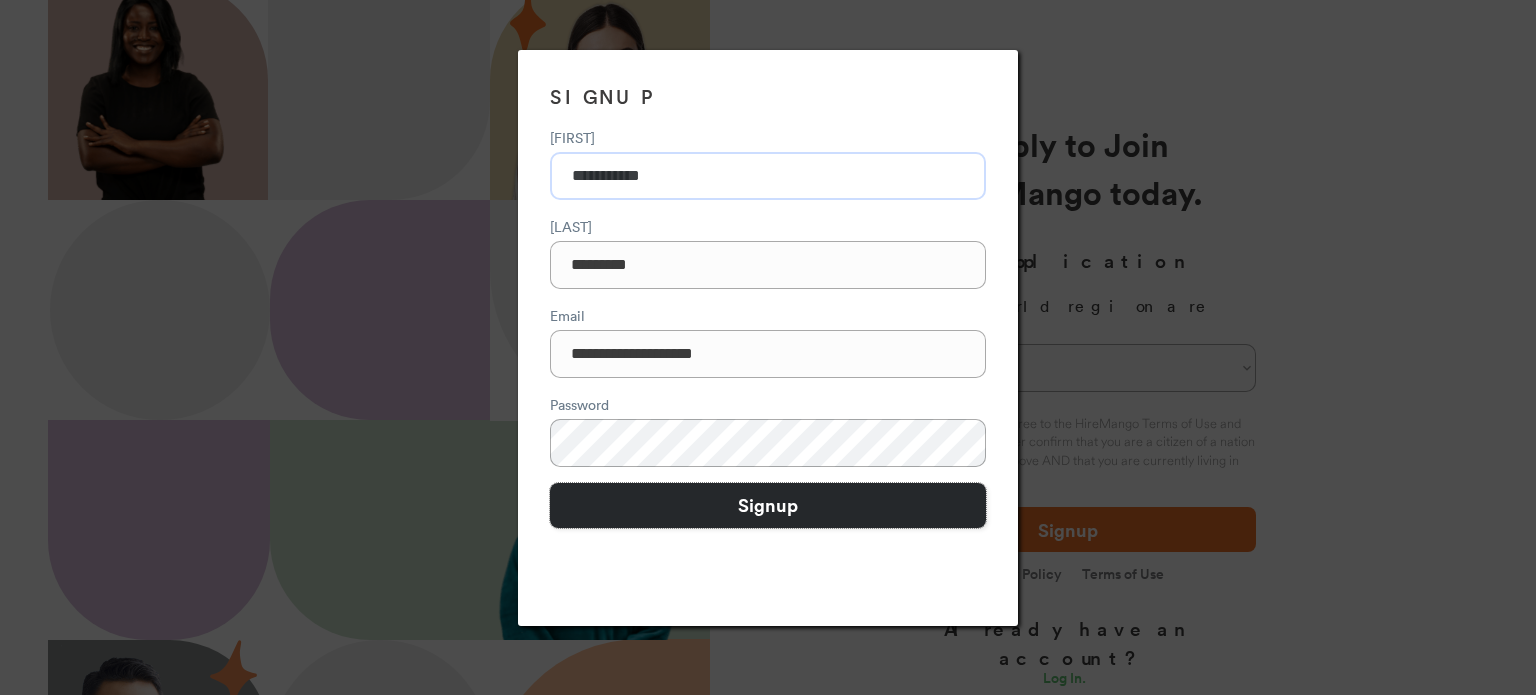 click on "Signup" at bounding box center (768, 505) 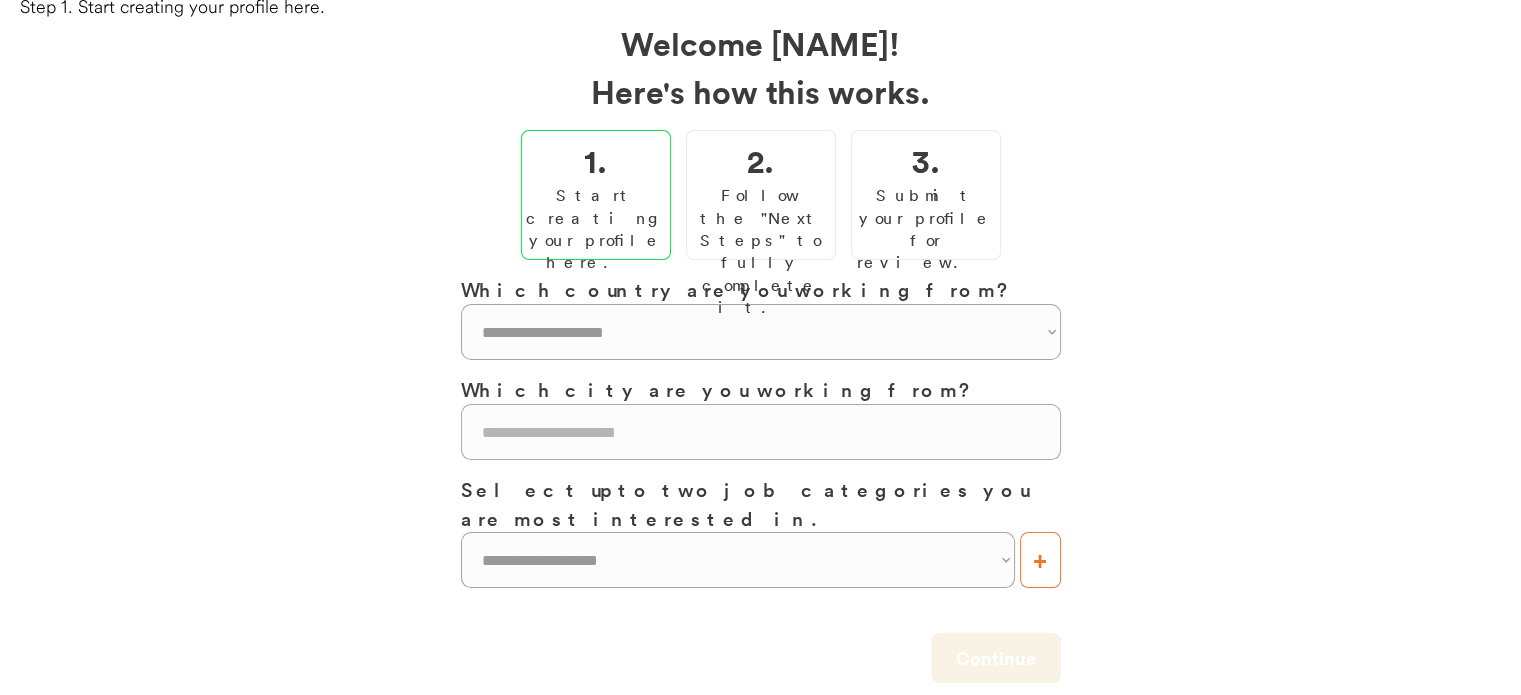 scroll, scrollTop: 100, scrollLeft: 0, axis: vertical 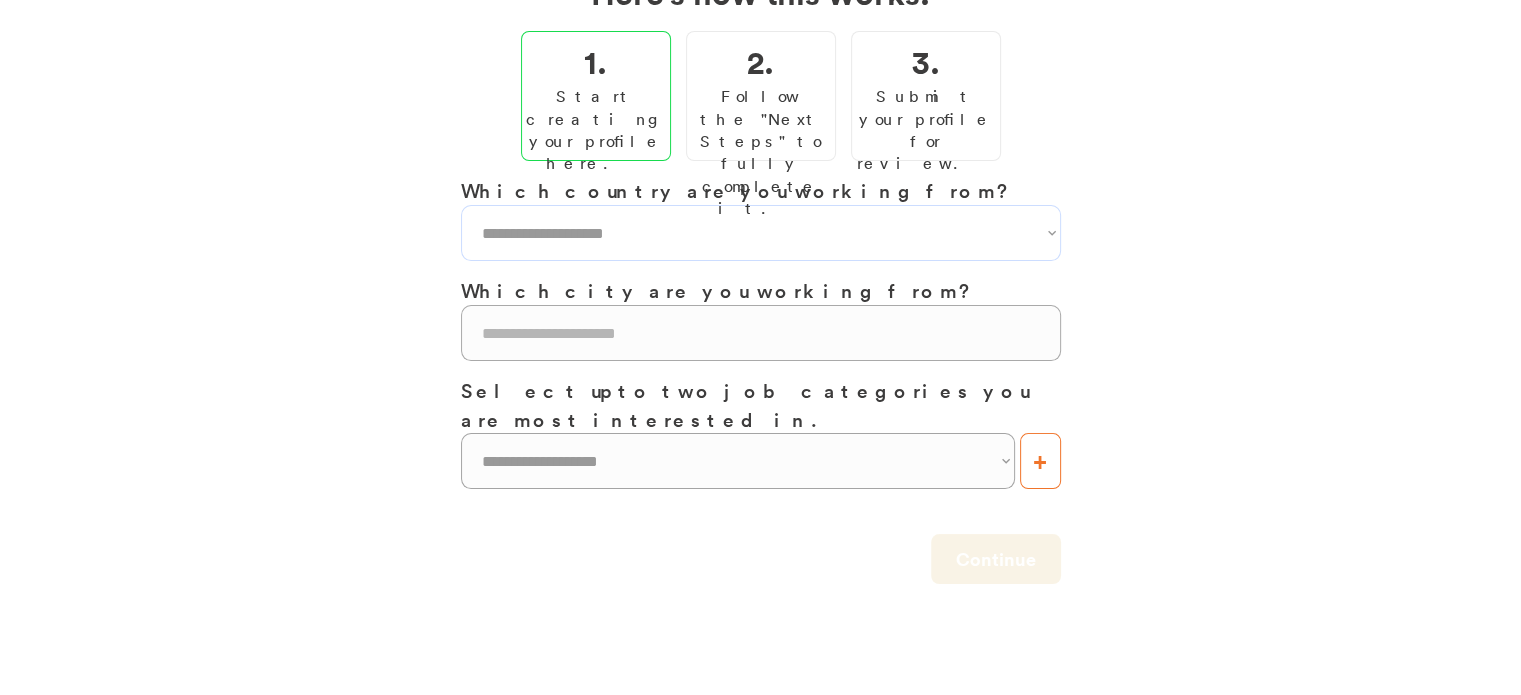 click on "**********" at bounding box center [761, 233] 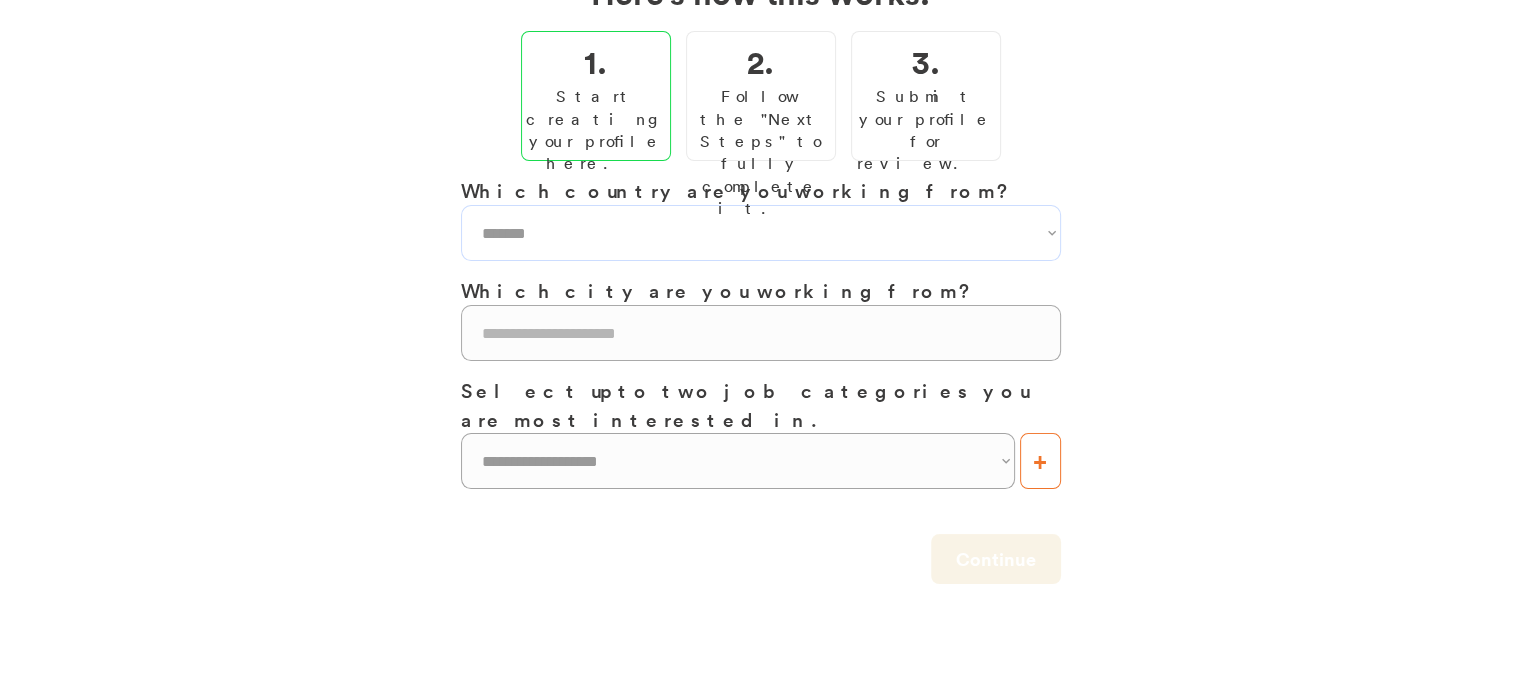 click on "**********" at bounding box center (761, 233) 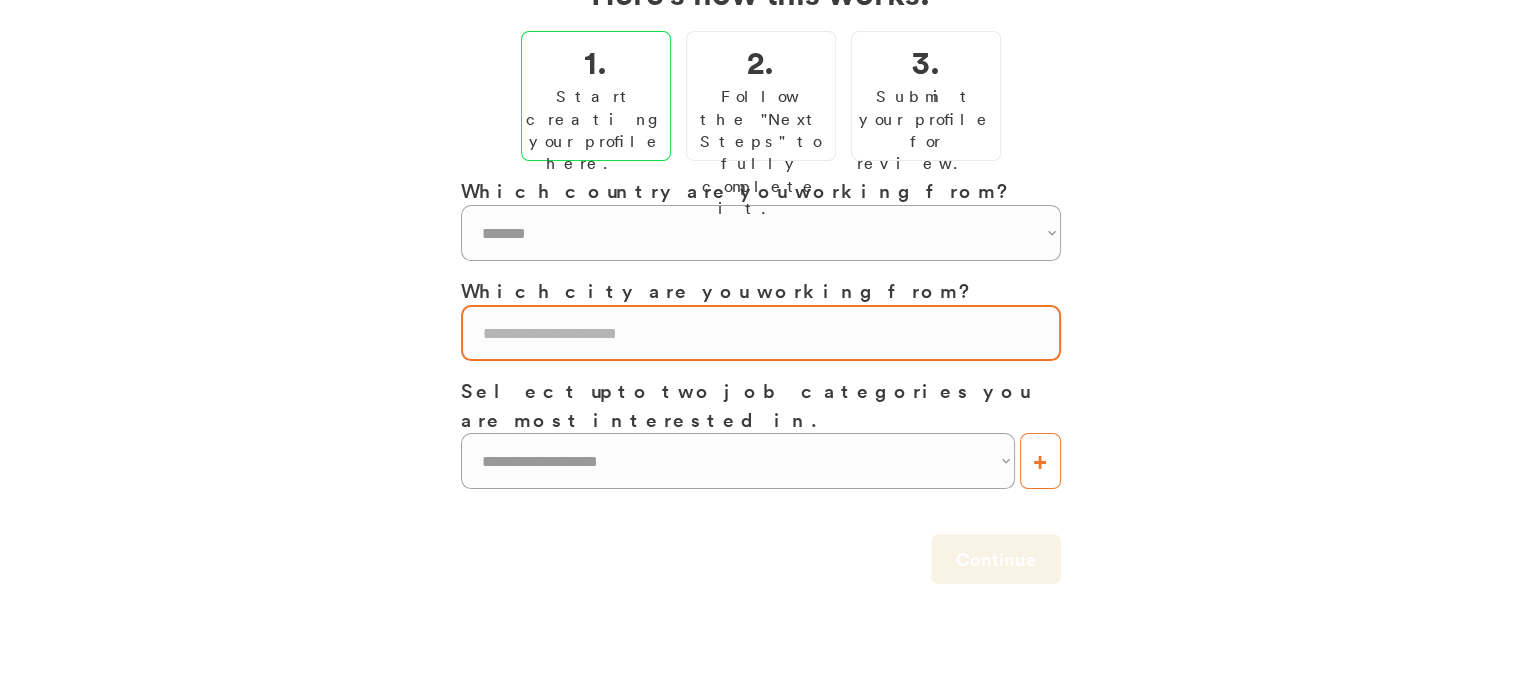 click at bounding box center [761, 333] 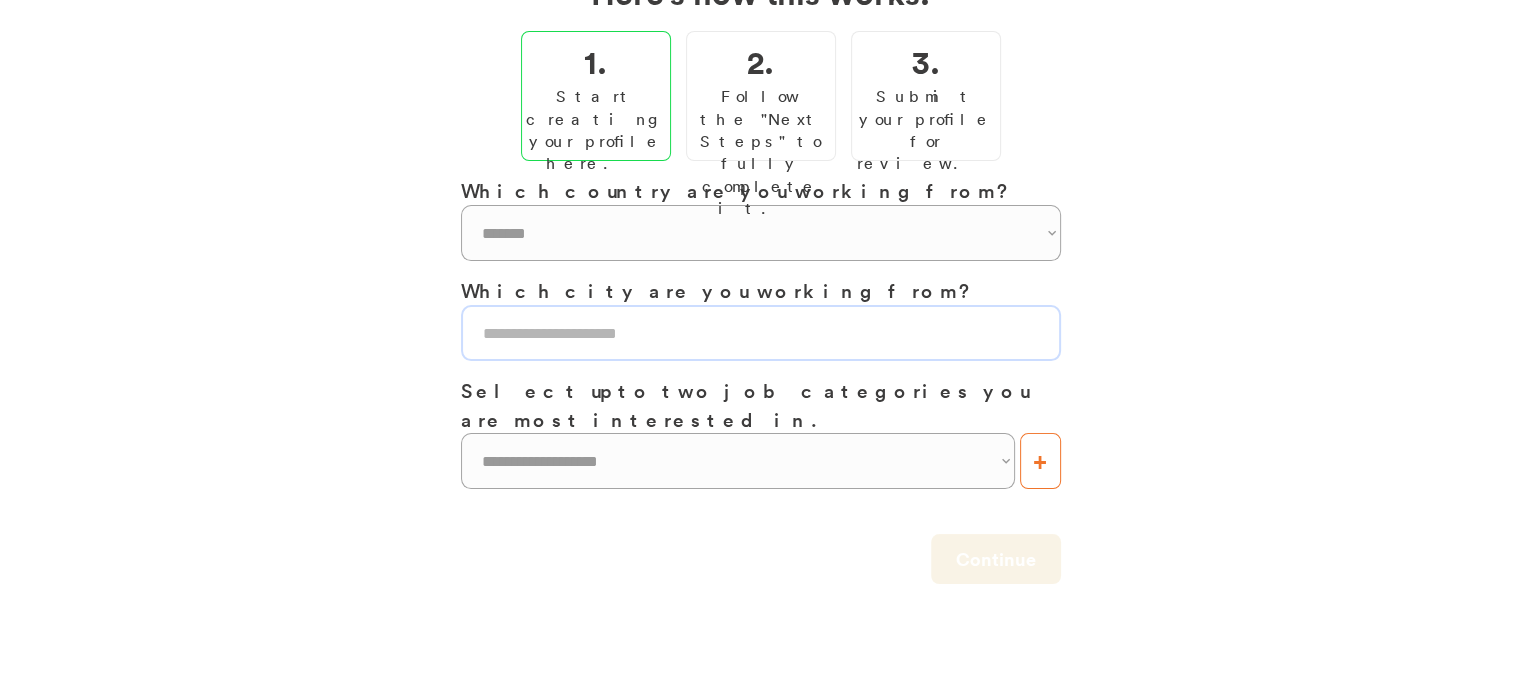 type on "******" 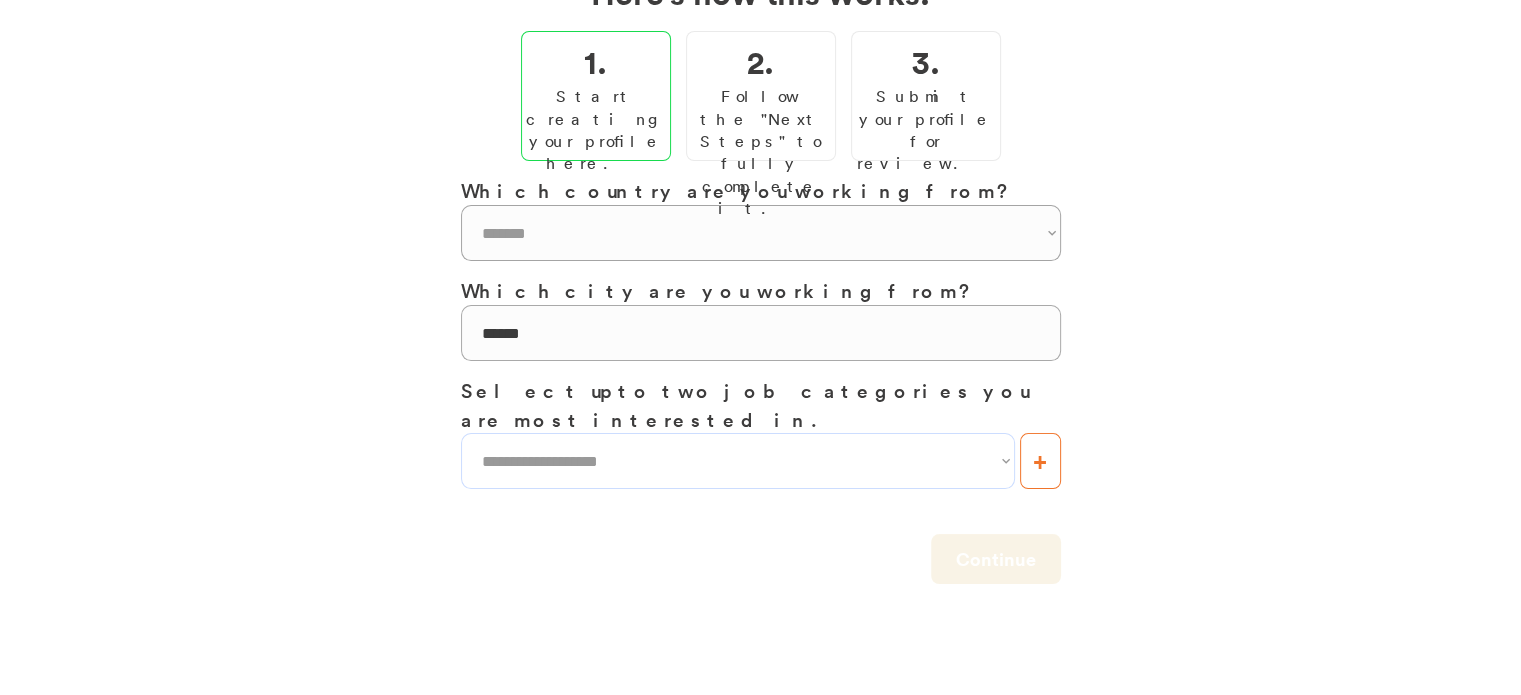 click on "**********" at bounding box center (738, 461) 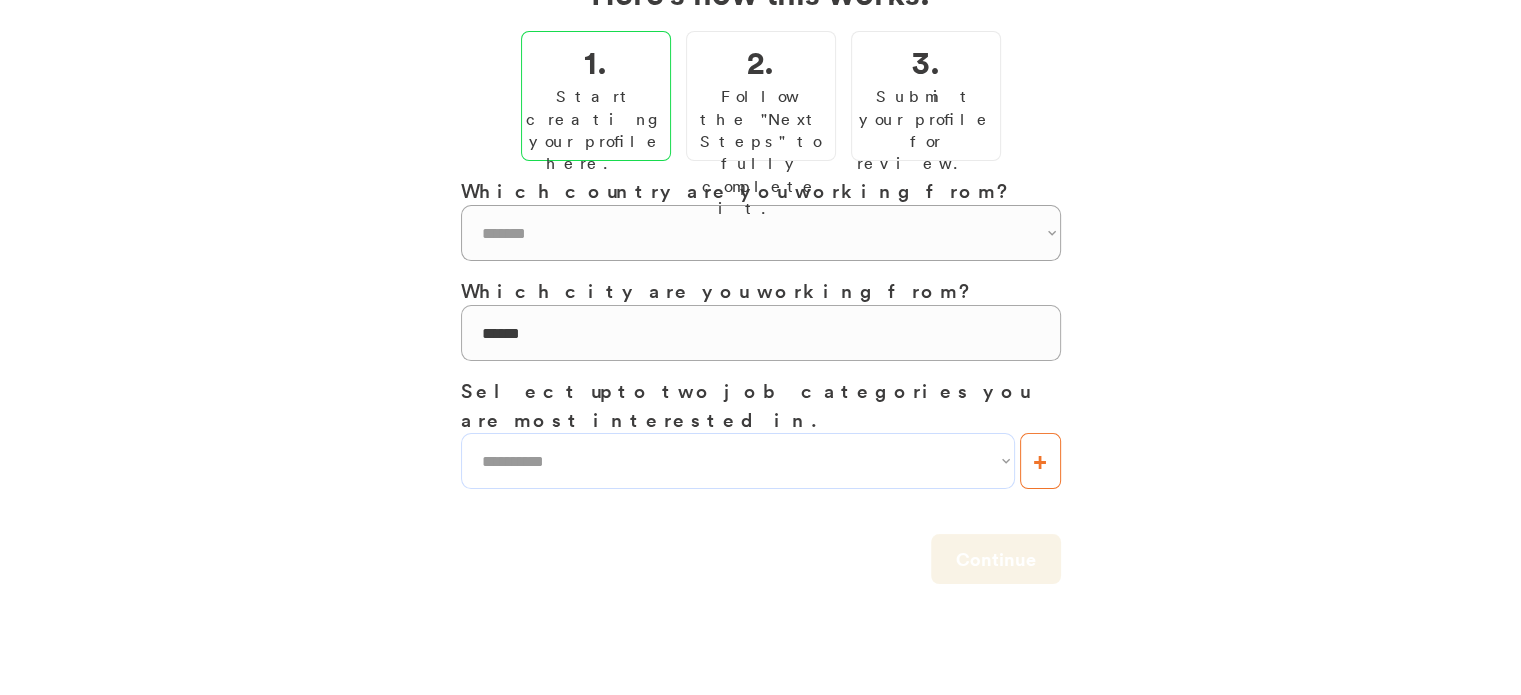 click on "**********" at bounding box center [738, 461] 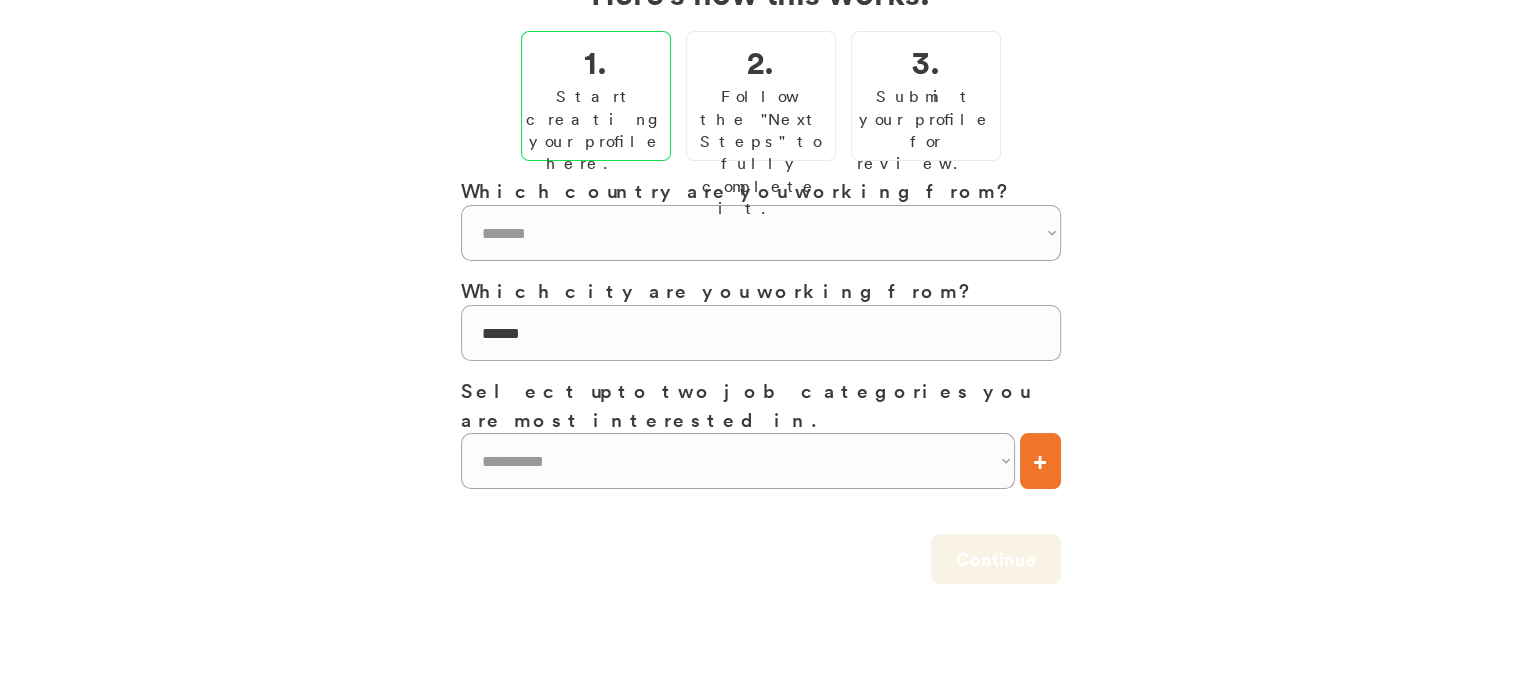click on "+" at bounding box center (1040, 461) 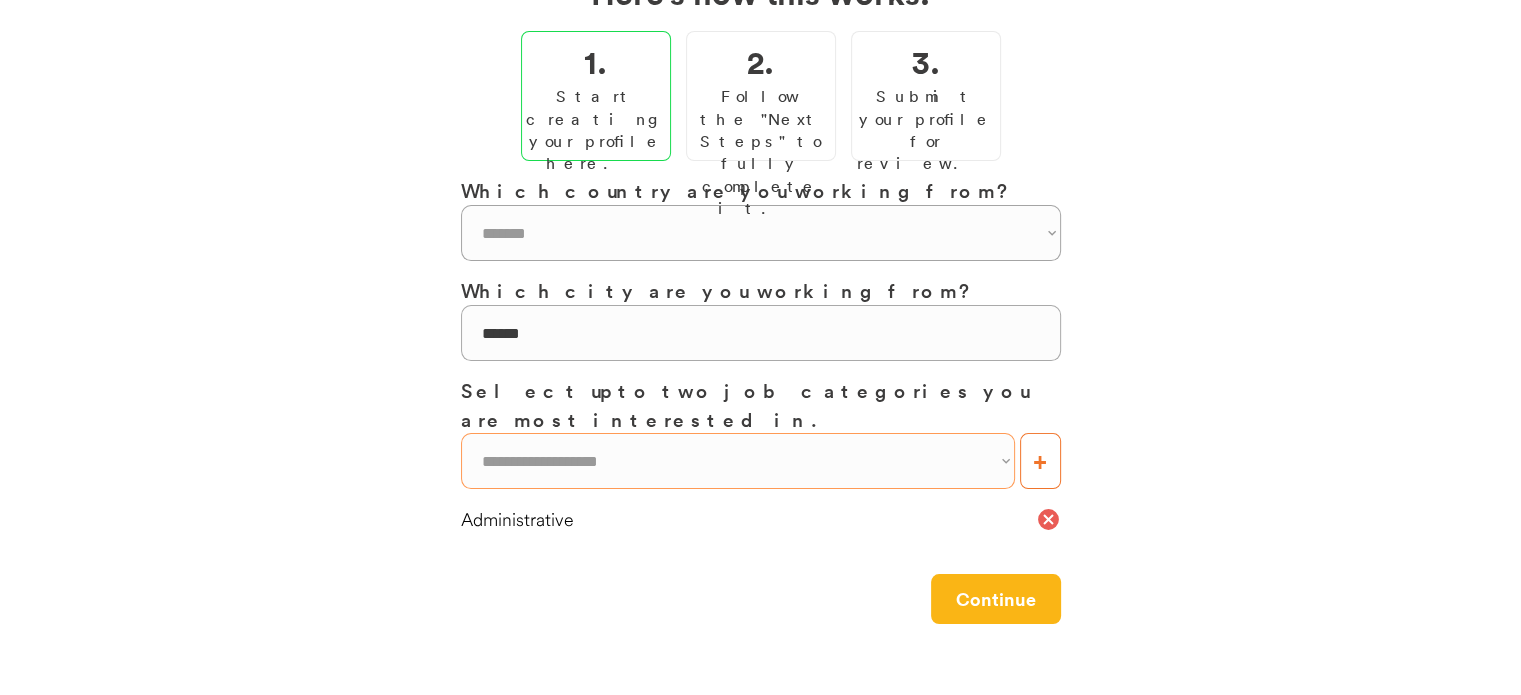 click on "**********" at bounding box center (738, 461) 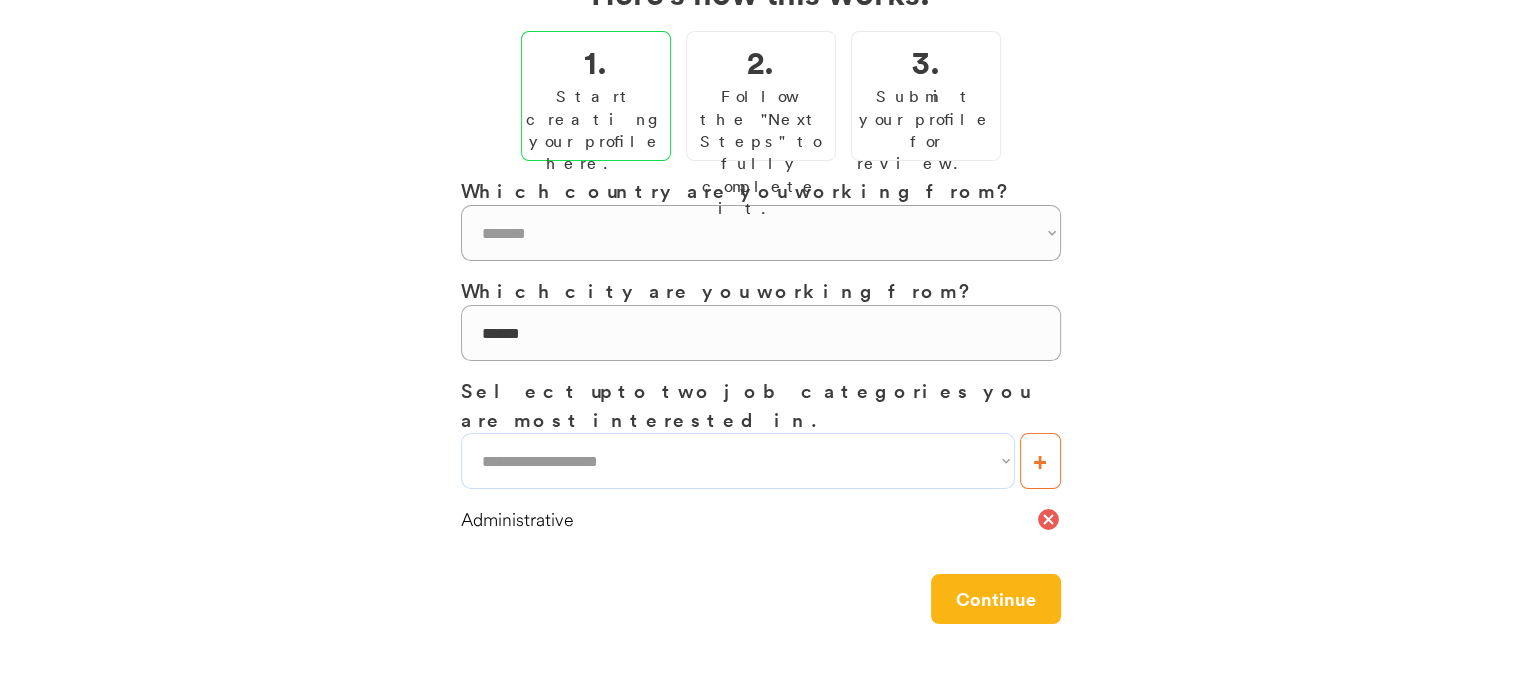 select on "**********" 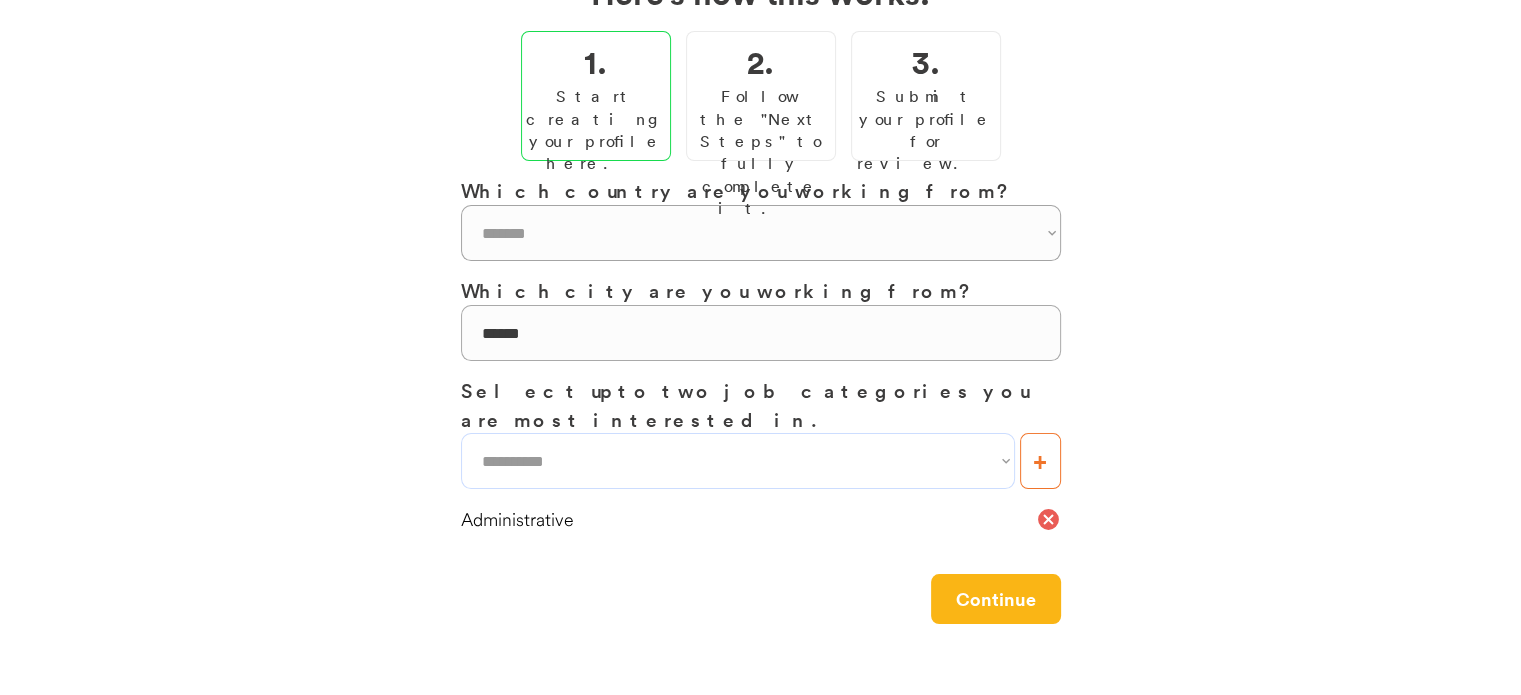 click on "**********" at bounding box center [738, 461] 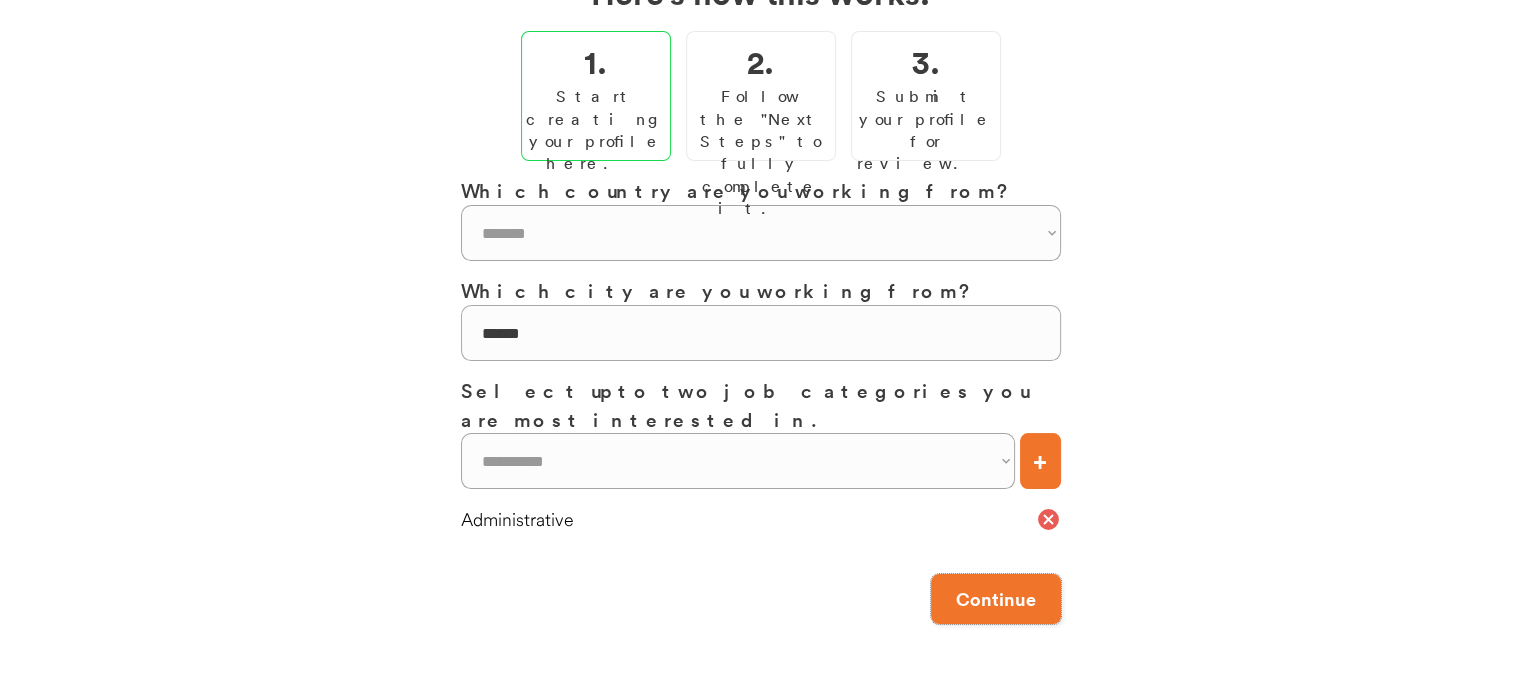 click on "Continue" at bounding box center [996, 599] 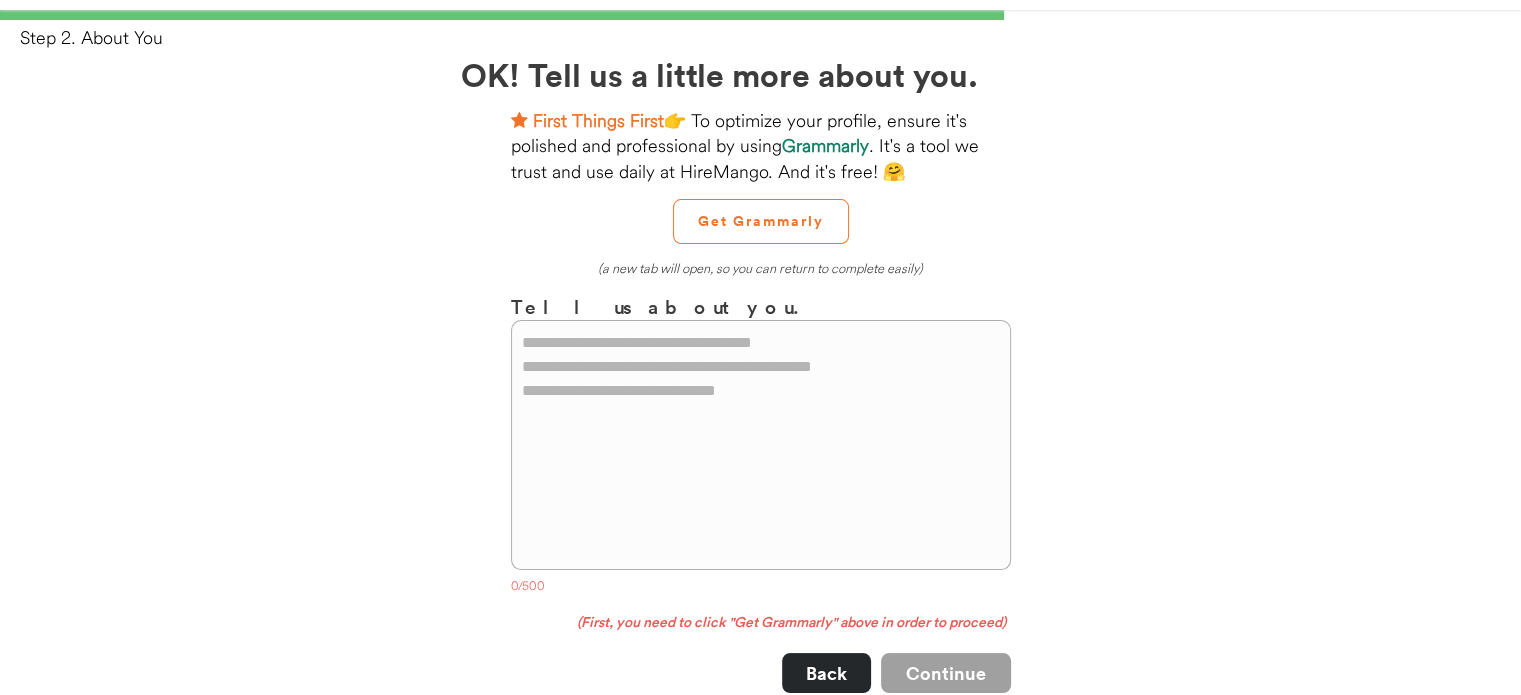 scroll, scrollTop: 100, scrollLeft: 0, axis: vertical 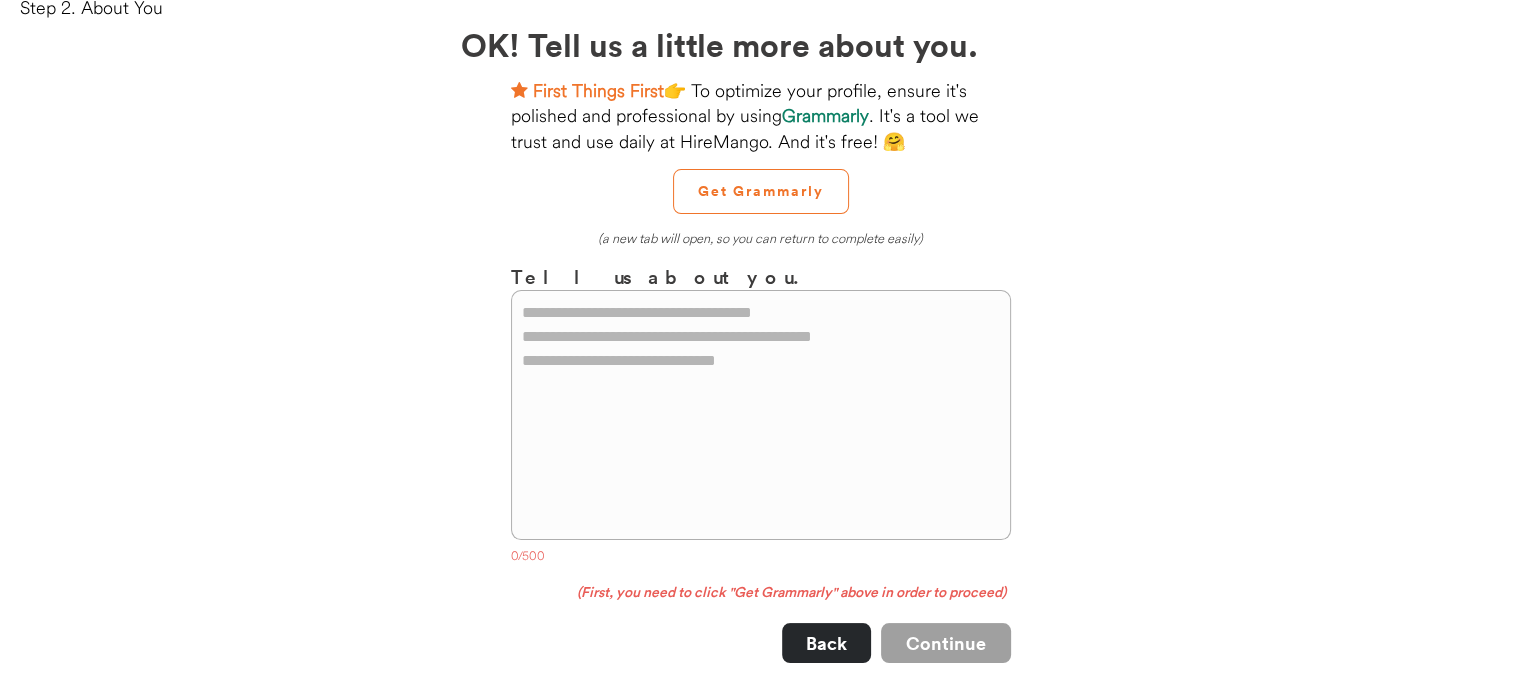 click at bounding box center [761, 415] 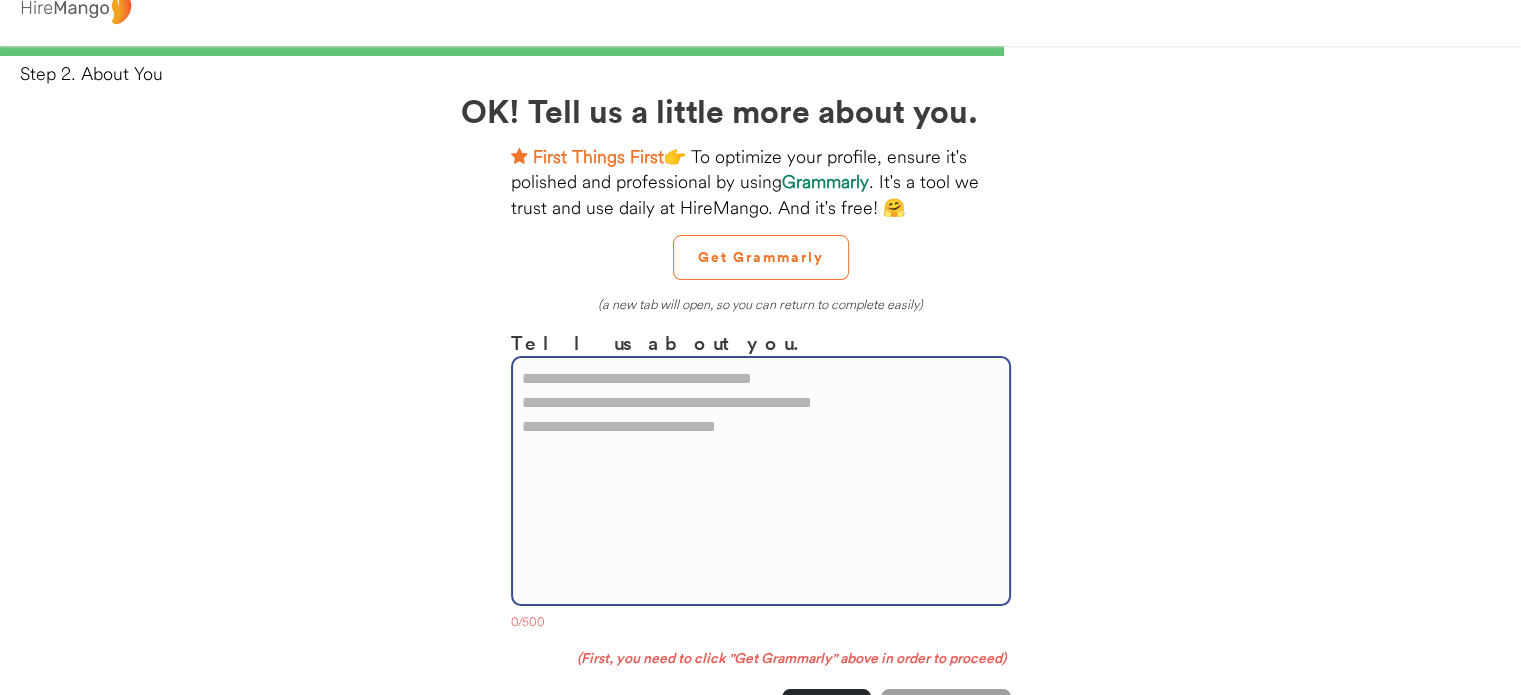 scroll, scrollTop: 0, scrollLeft: 0, axis: both 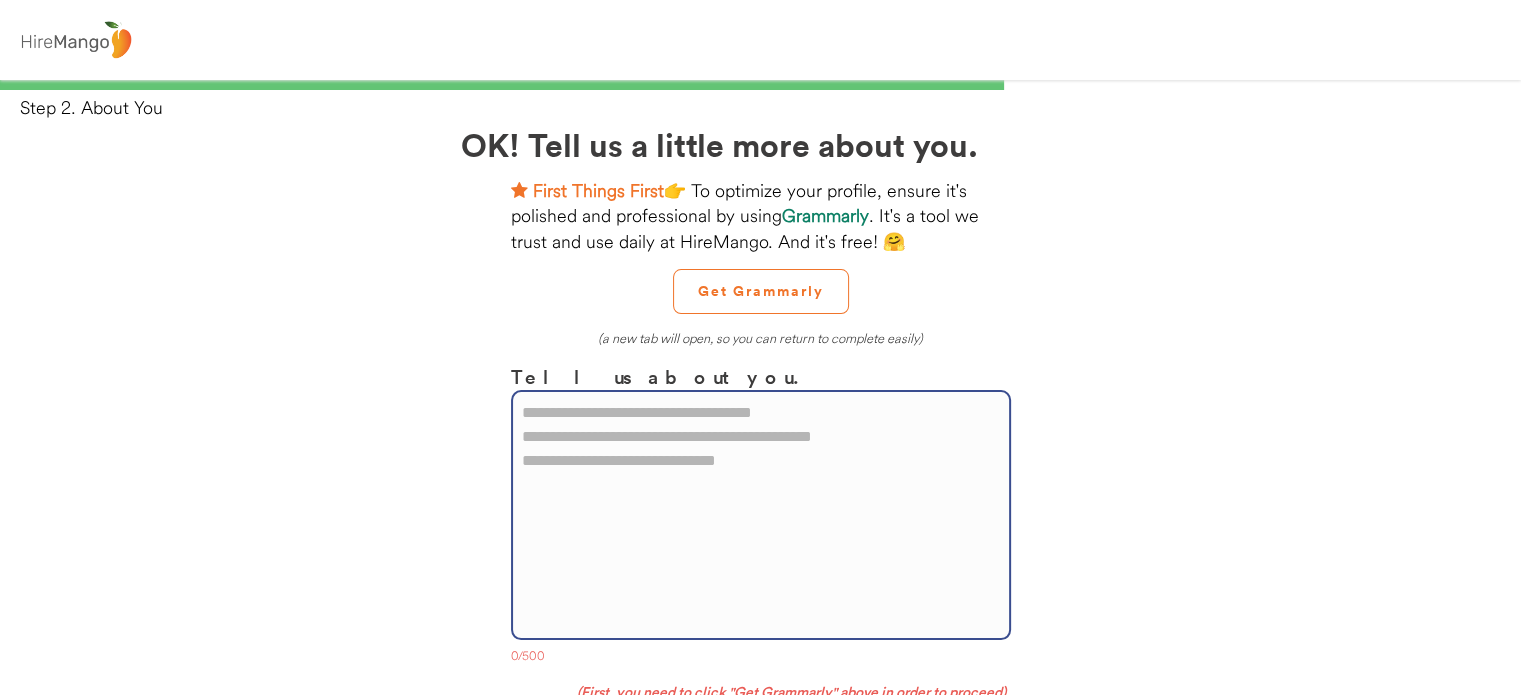 paste on "**********" 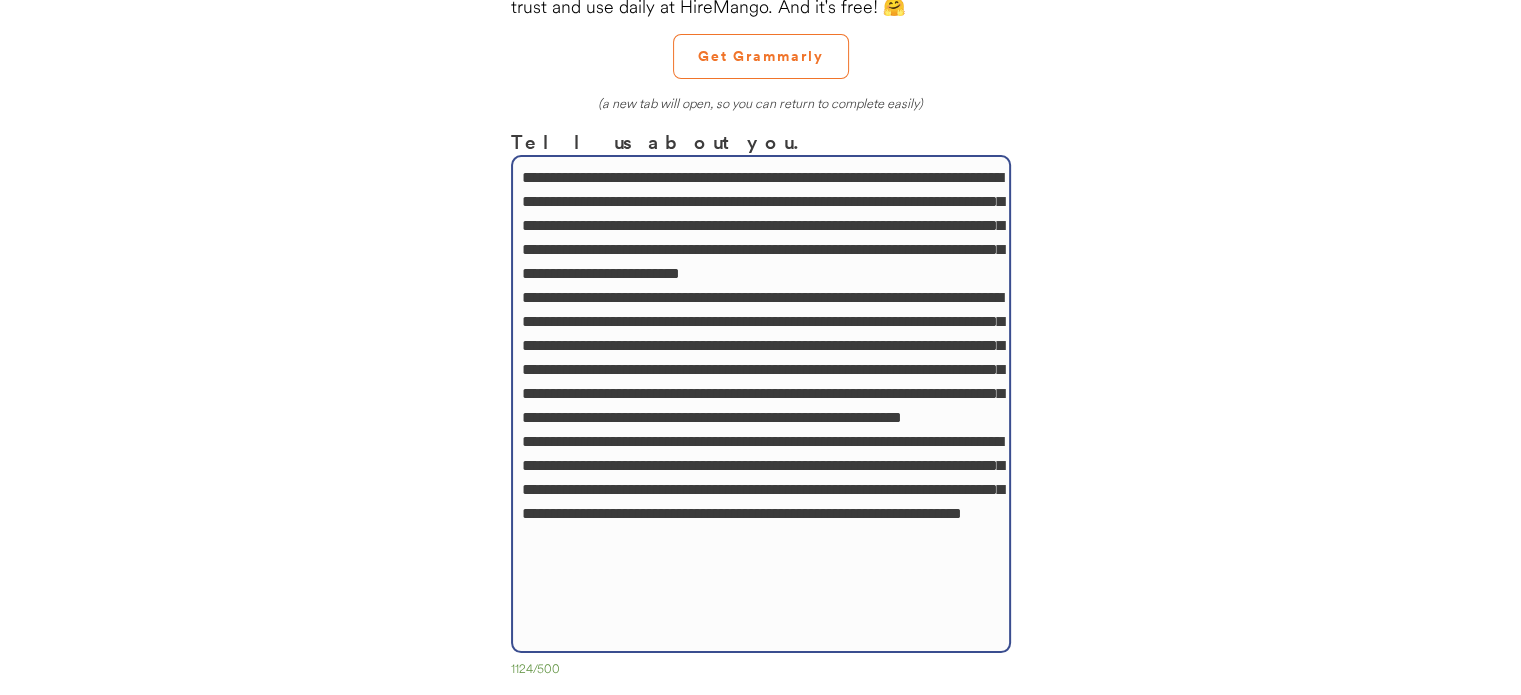 scroll, scrollTop: 284, scrollLeft: 0, axis: vertical 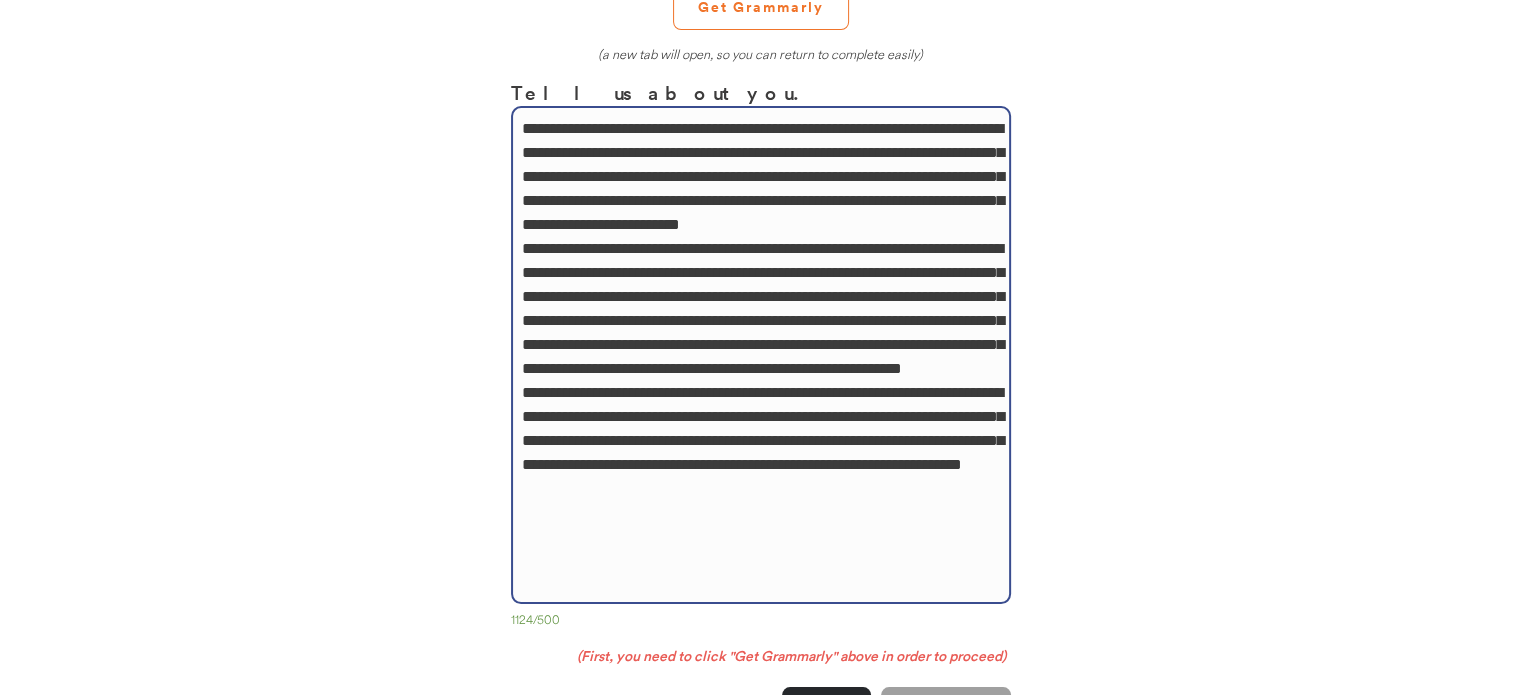 drag, startPoint x: 746, startPoint y: 175, endPoint x: 526, endPoint y: 183, distance: 220.1454 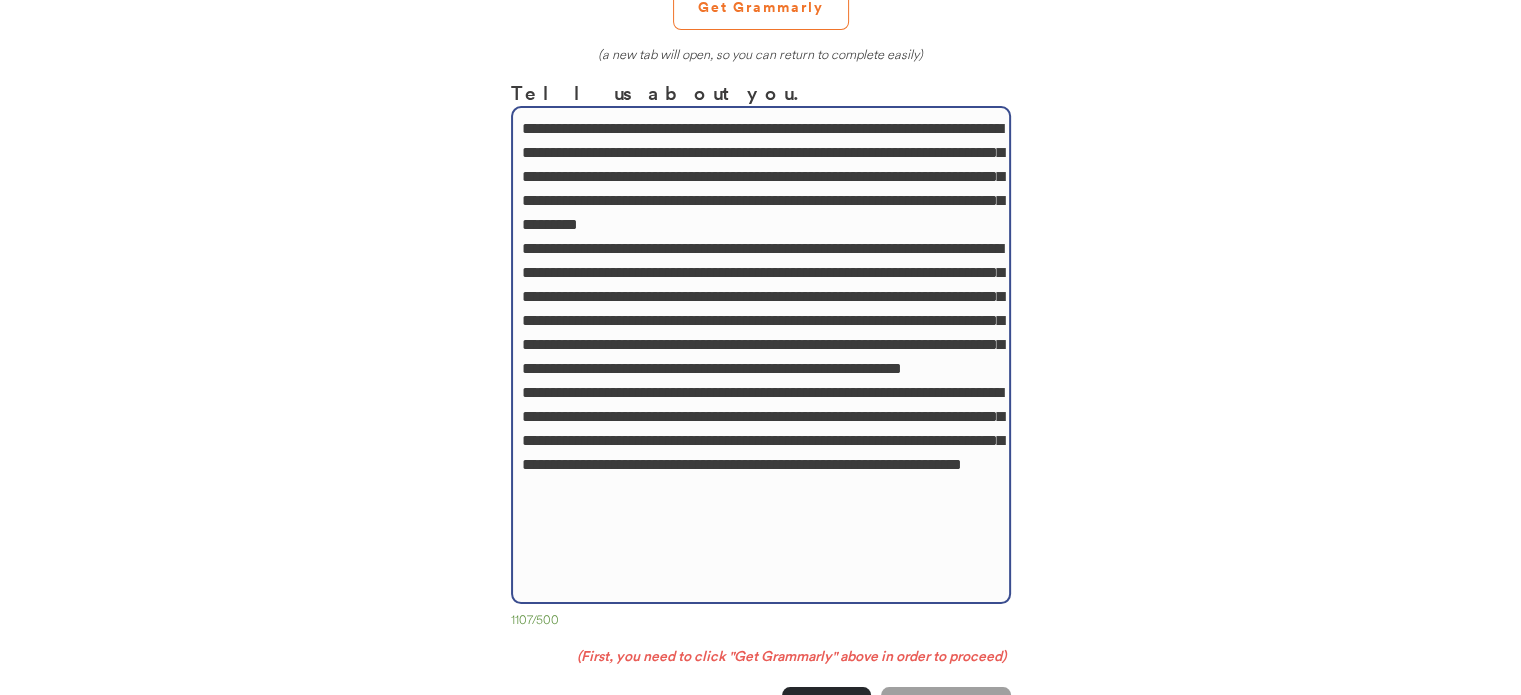 click at bounding box center [761, 355] 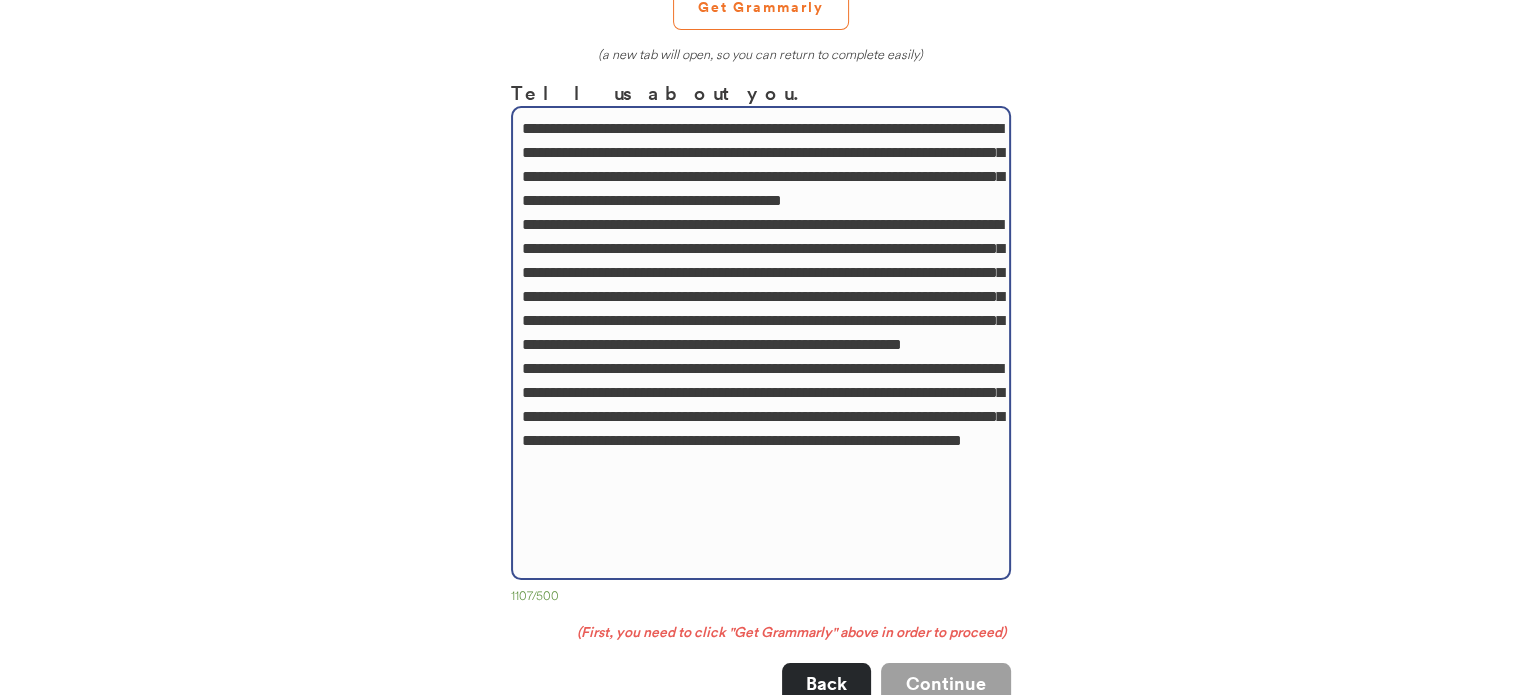 click at bounding box center (761, 343) 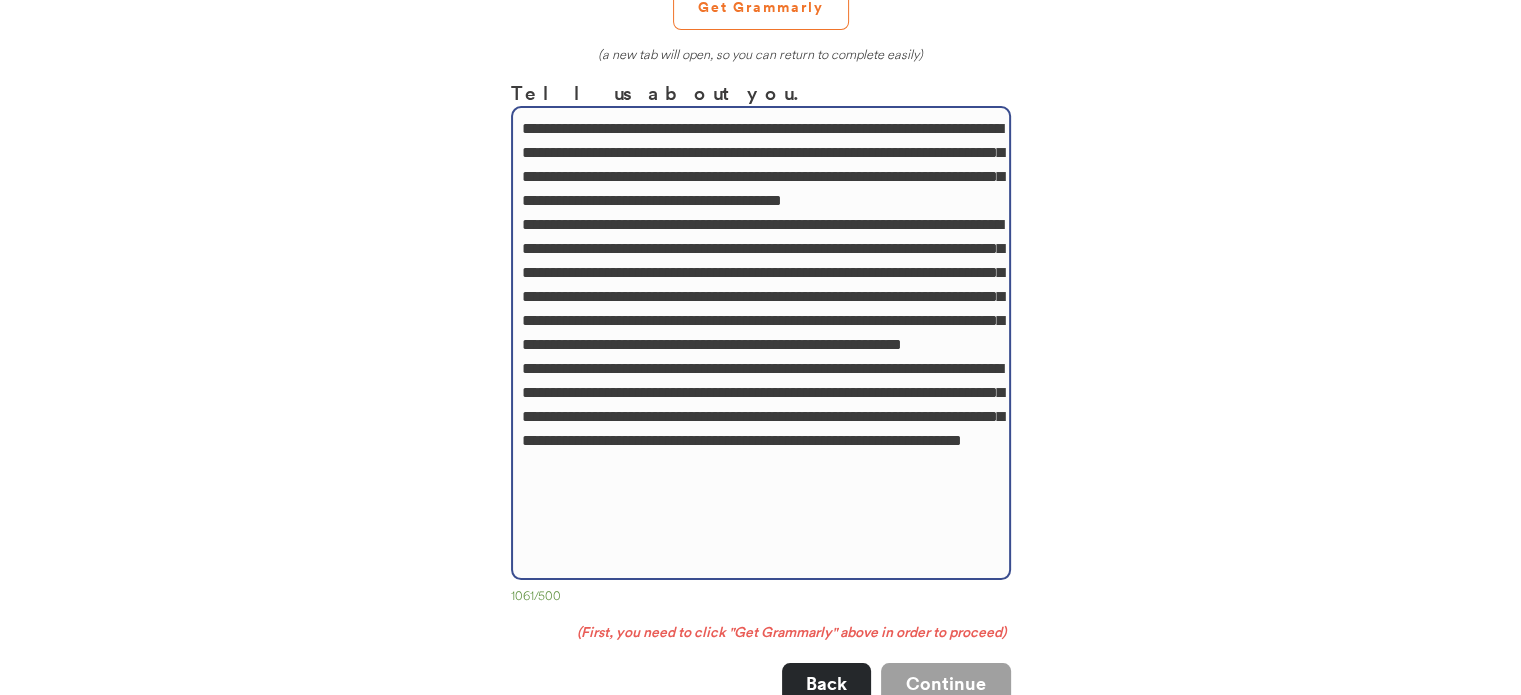 click at bounding box center (761, 343) 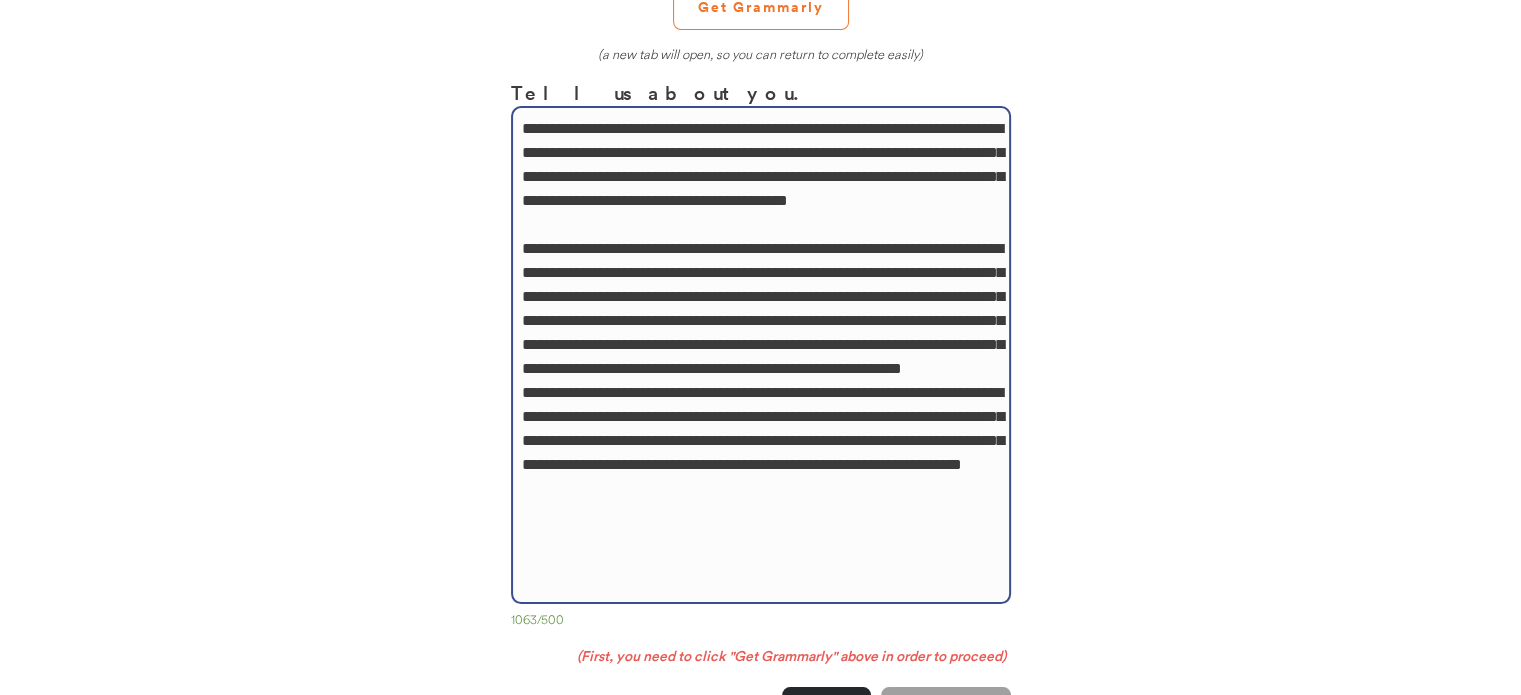 click at bounding box center (761, 355) 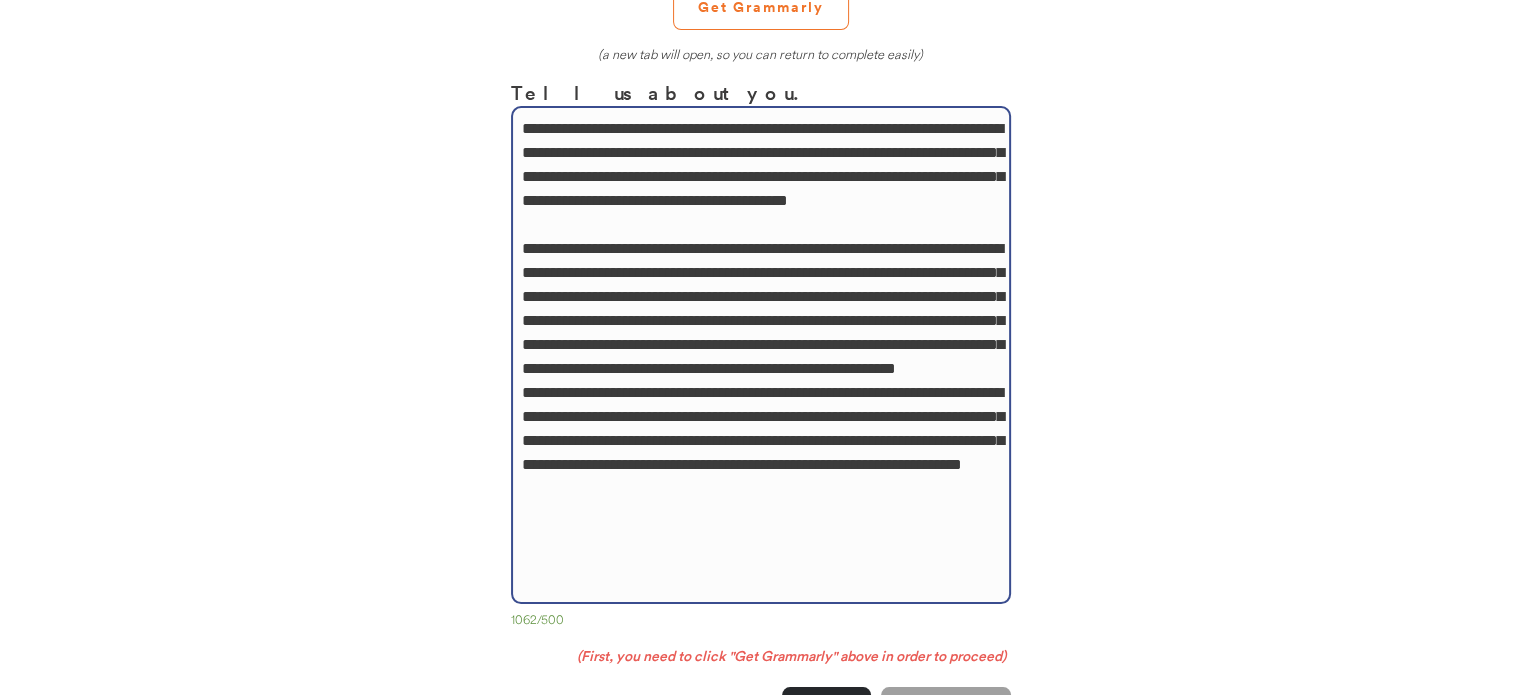 drag, startPoint x: 572, startPoint y: 366, endPoint x: 519, endPoint y: 371, distance: 53.235325 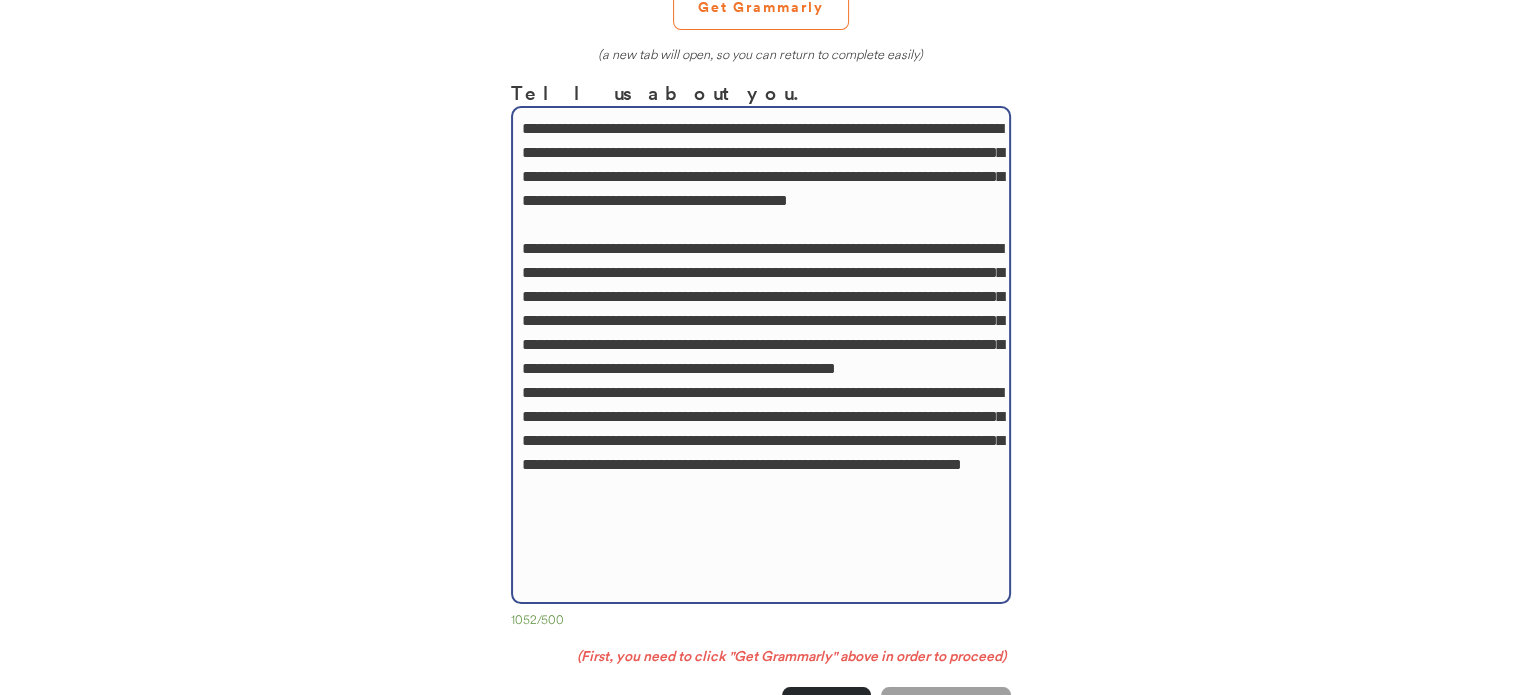 drag, startPoint x: 712, startPoint y: 443, endPoint x: 600, endPoint y: 389, distance: 124.33825 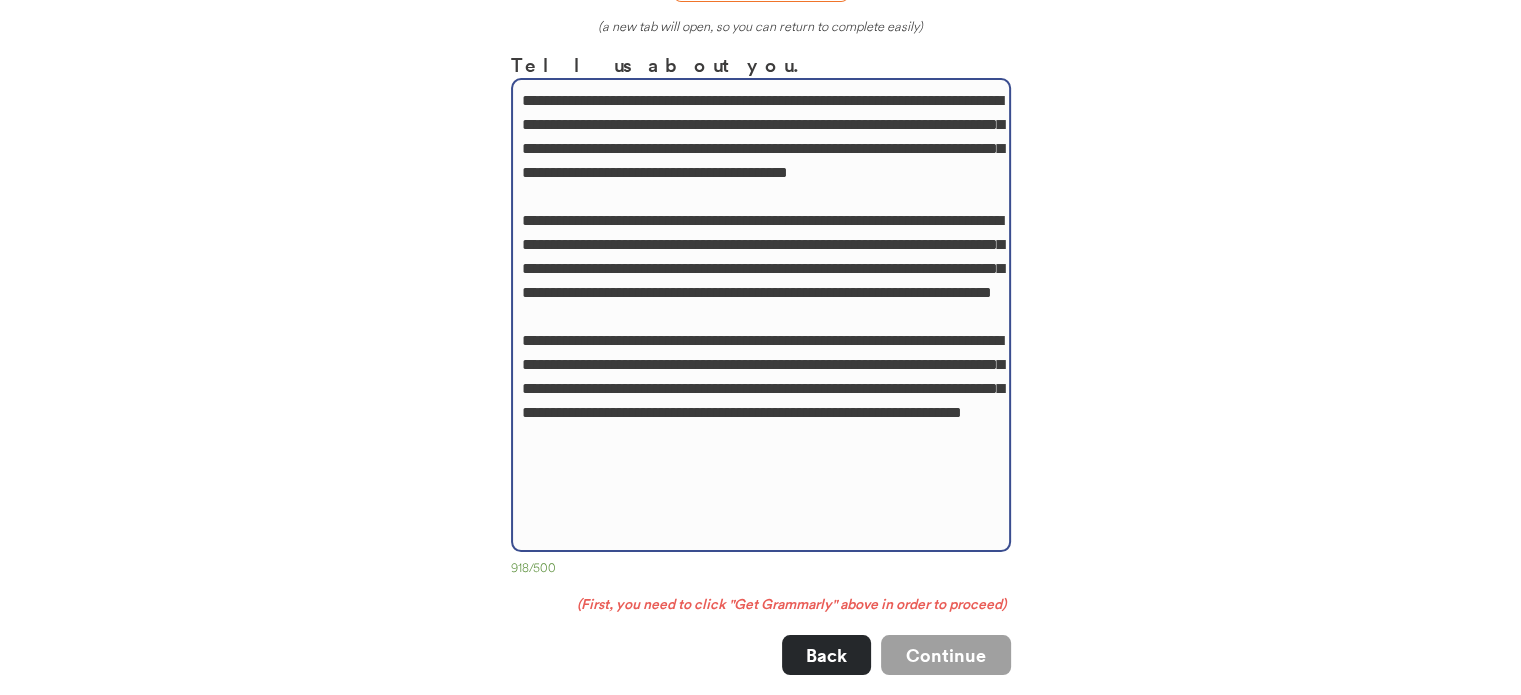 scroll, scrollTop: 328, scrollLeft: 0, axis: vertical 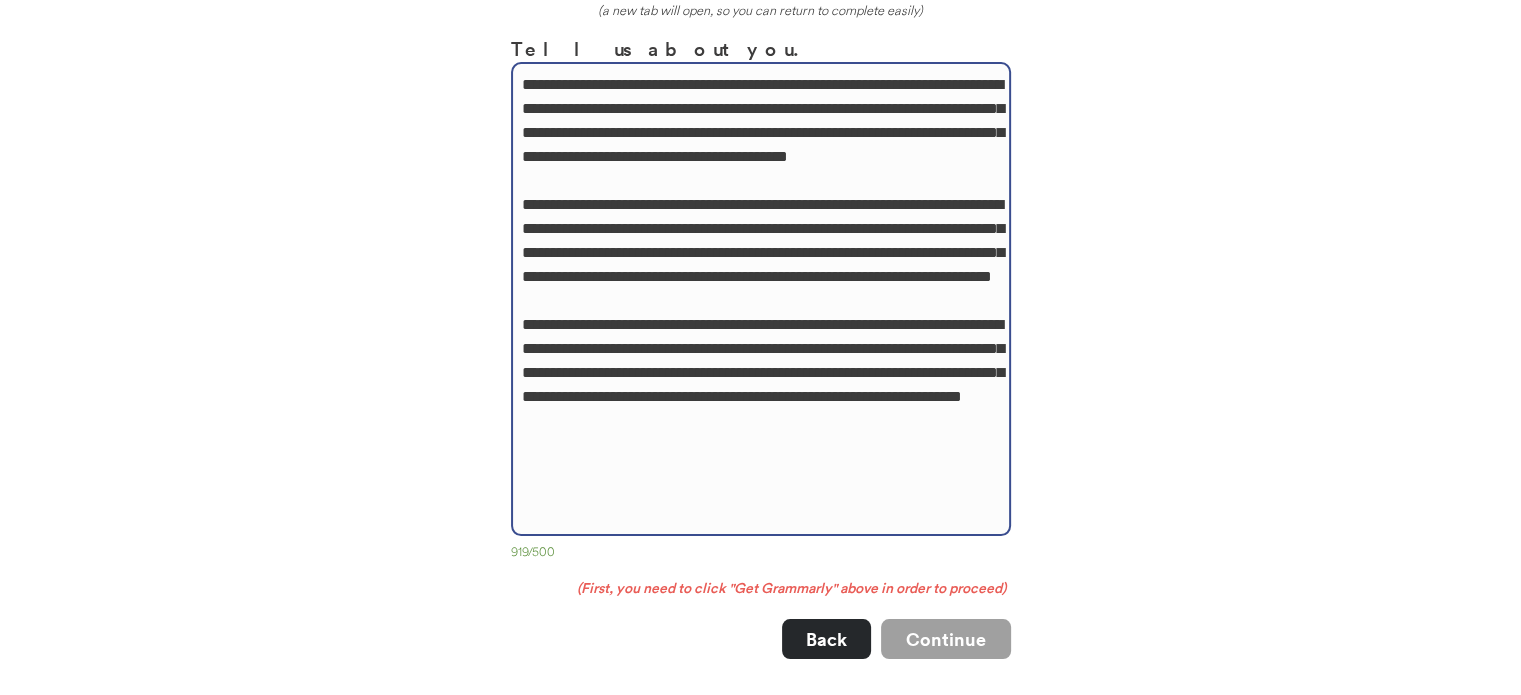 drag, startPoint x: 892, startPoint y: 416, endPoint x: 904, endPoint y: 487, distance: 72.00694 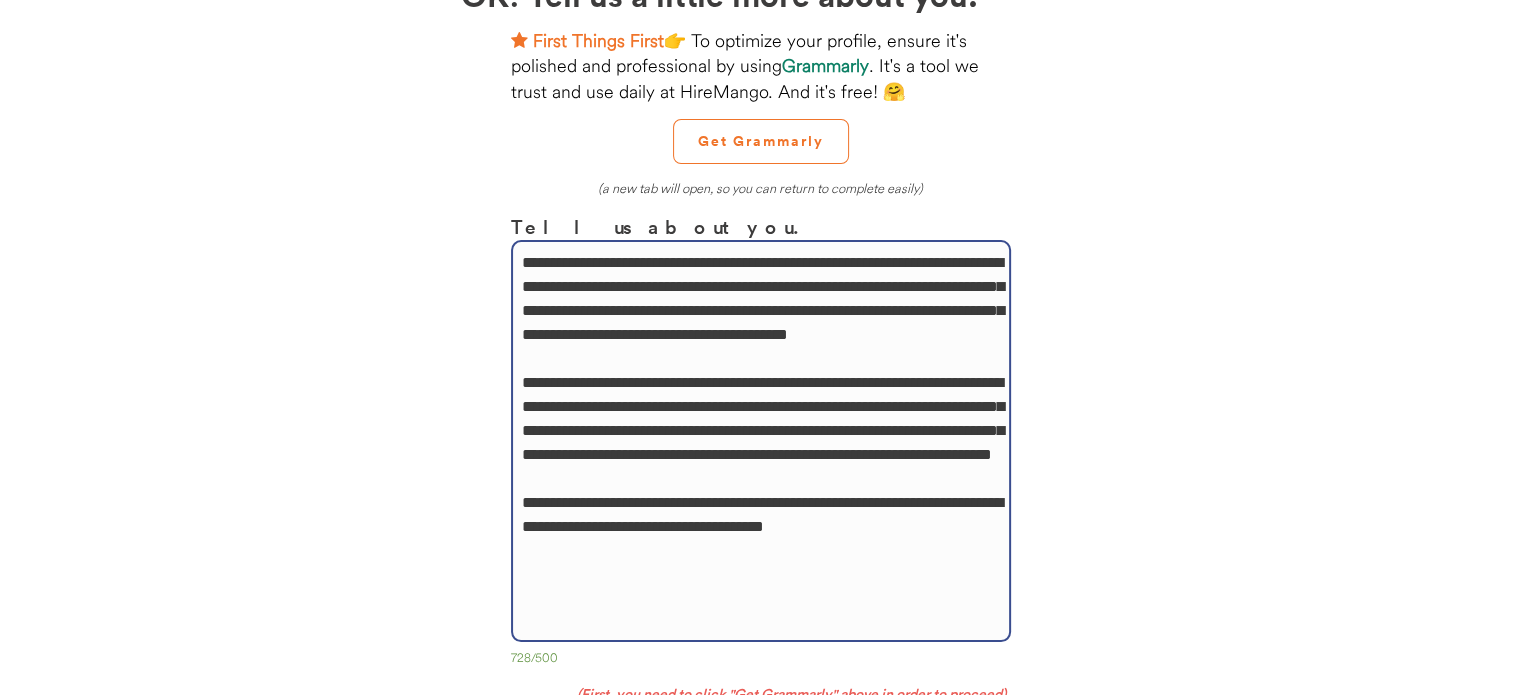 scroll, scrollTop: 128, scrollLeft: 0, axis: vertical 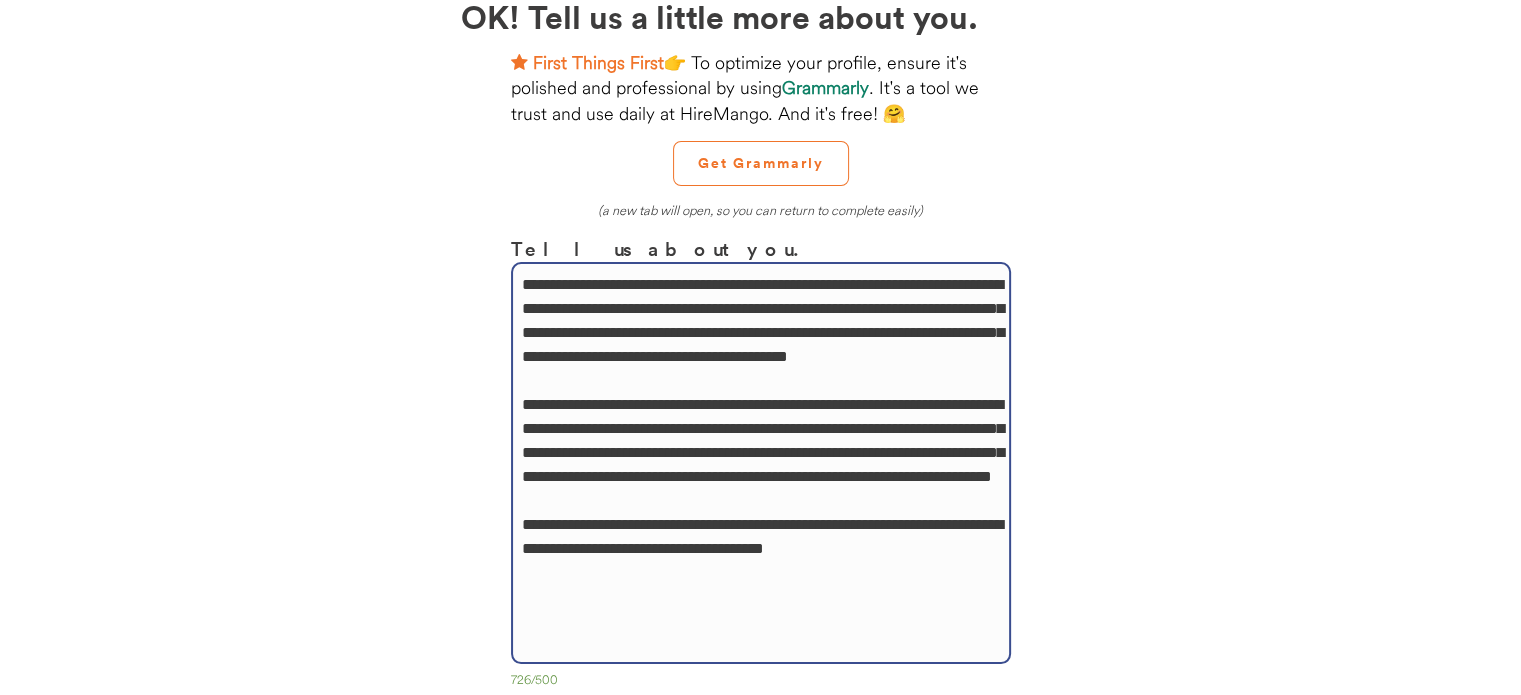 drag, startPoint x: 518, startPoint y: 422, endPoint x: 836, endPoint y: 559, distance: 346.25568 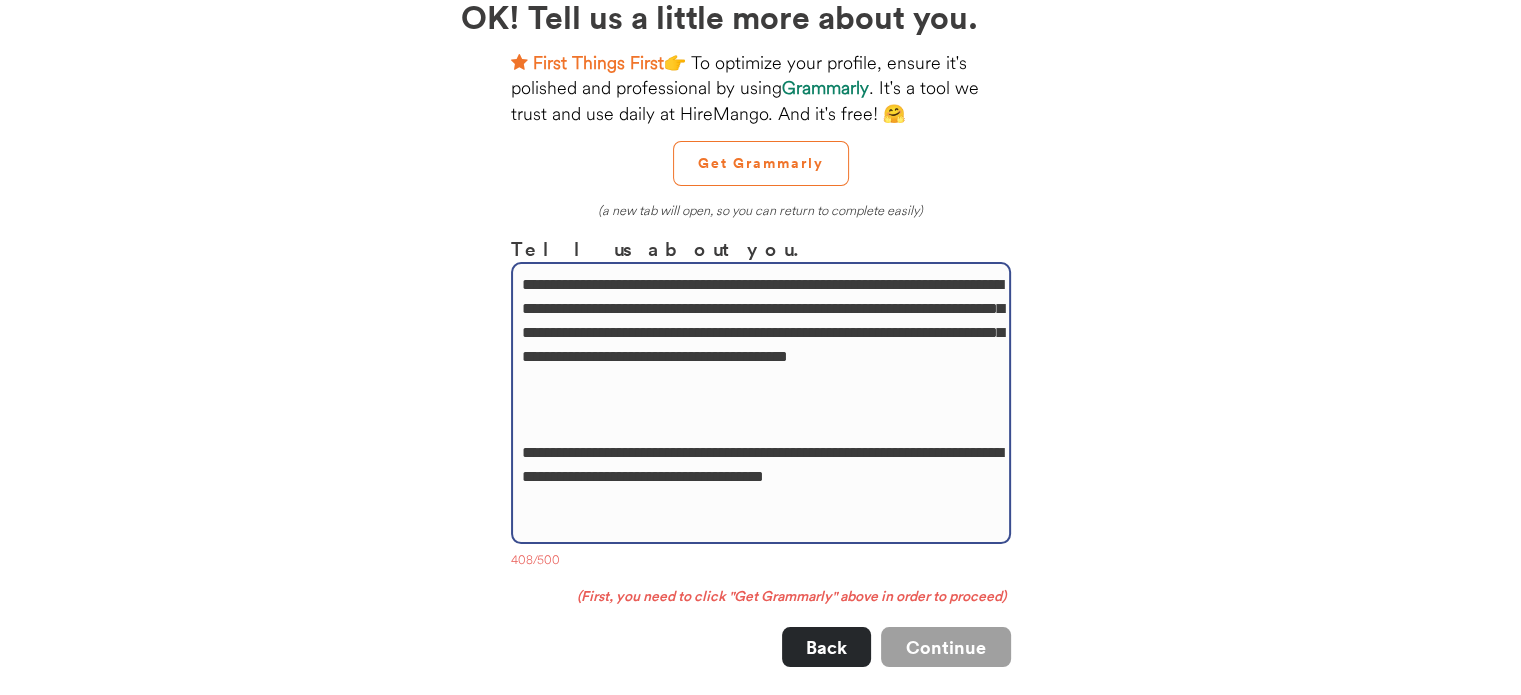 drag, startPoint x: 928, startPoint y: 511, endPoint x: 521, endPoint y: 415, distance: 418.16864 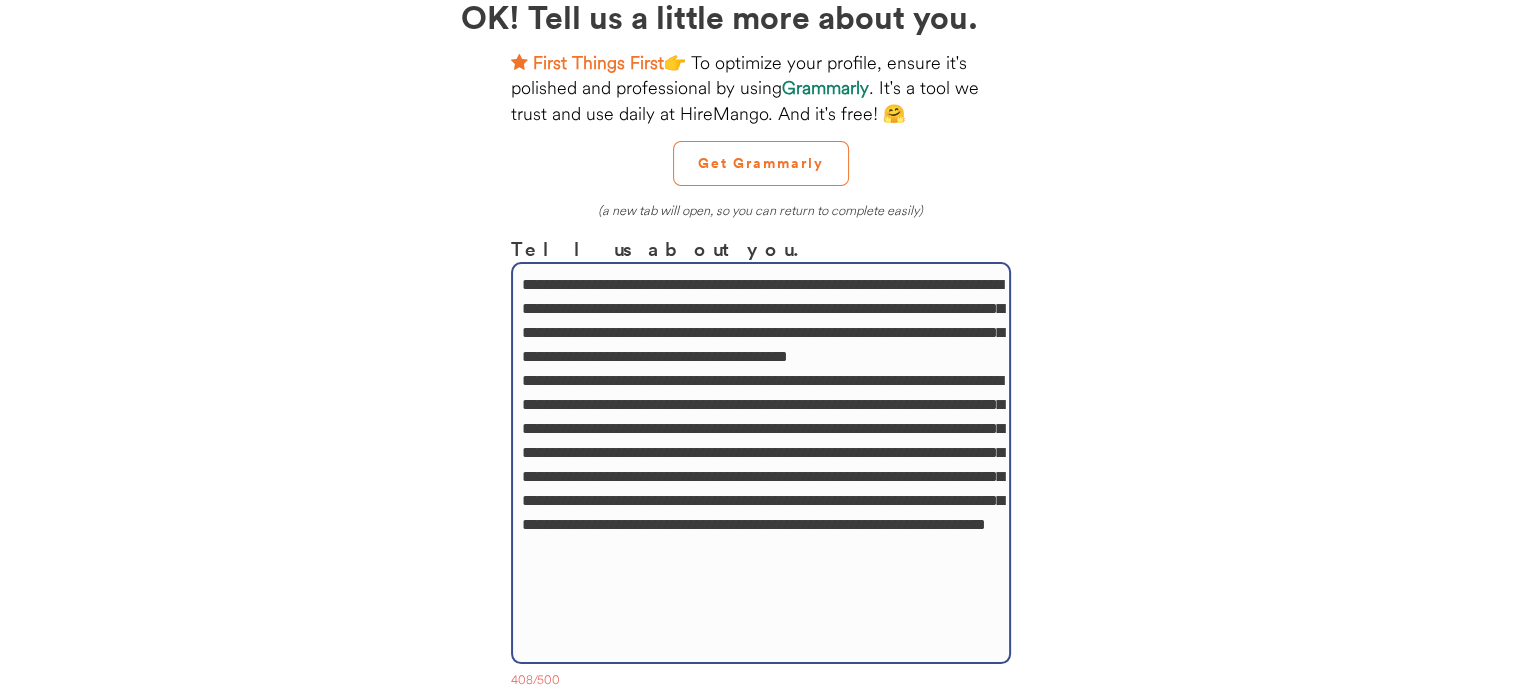 click on "**********" at bounding box center (761, 463) 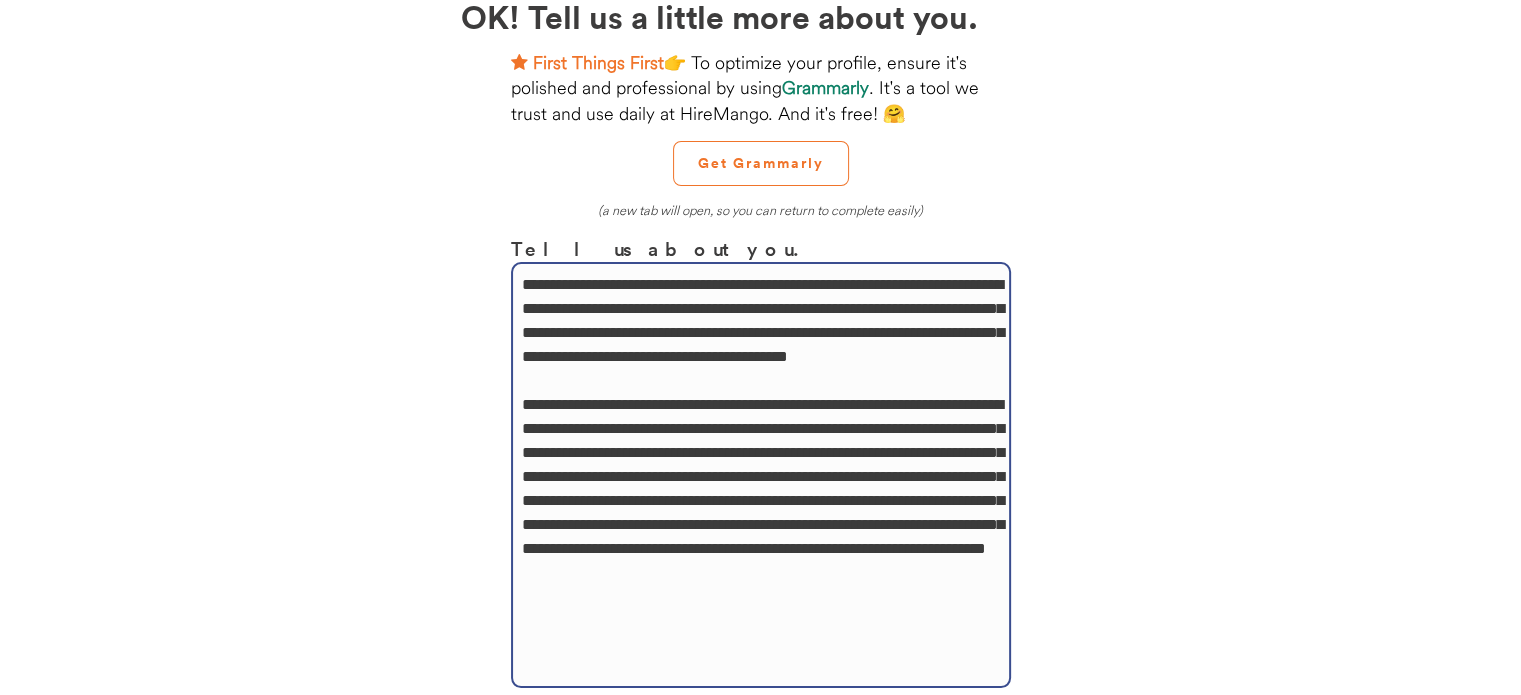 scroll, scrollTop: 228, scrollLeft: 0, axis: vertical 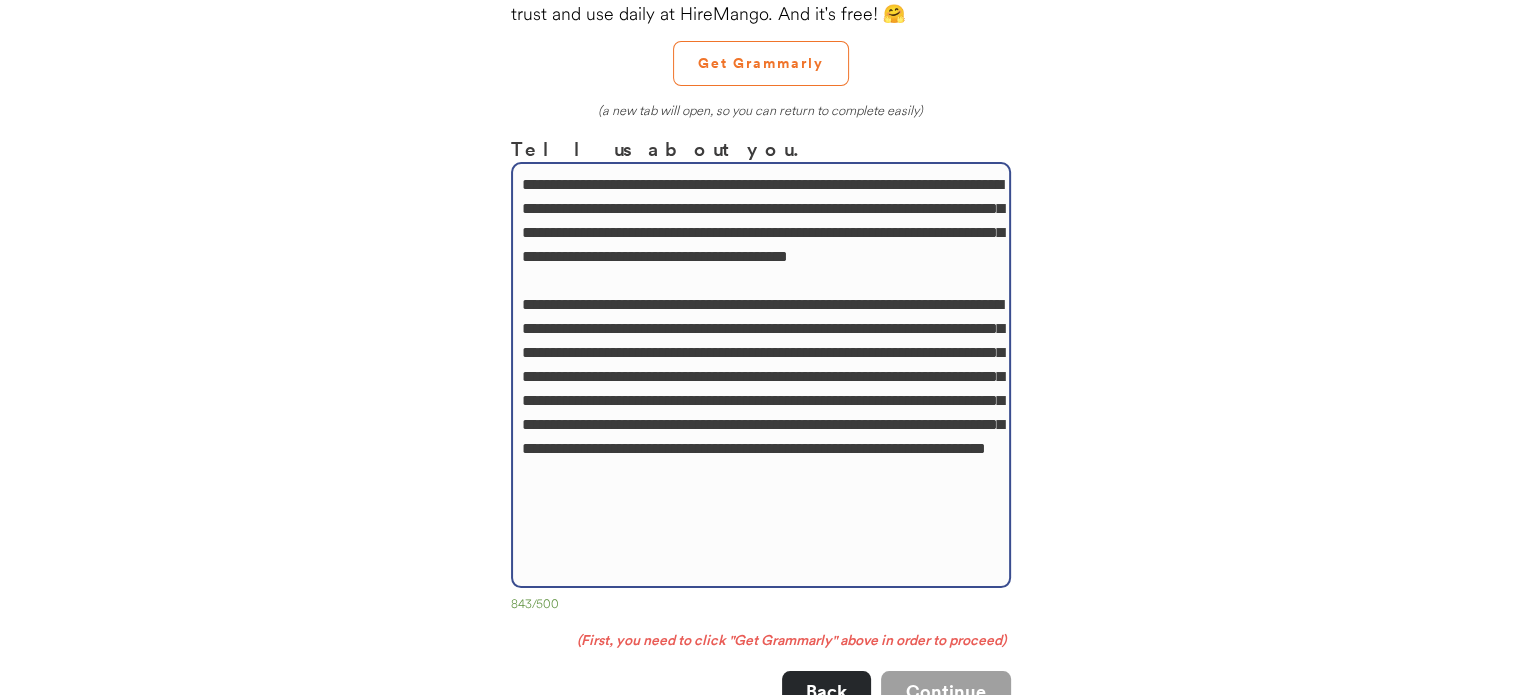 drag, startPoint x: 908, startPoint y: 399, endPoint x: 598, endPoint y: 455, distance: 315.01746 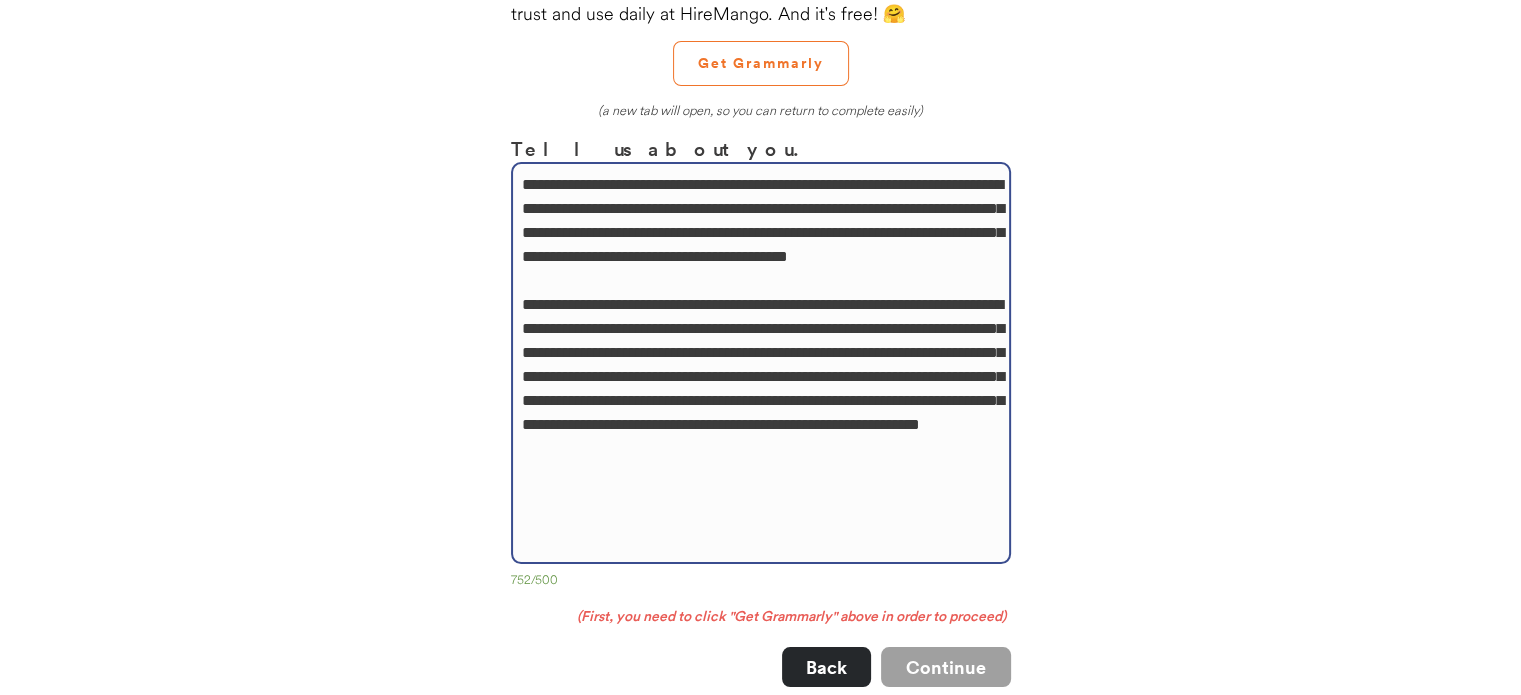 drag, startPoint x: 588, startPoint y: 258, endPoint x: 853, endPoint y: 288, distance: 266.69272 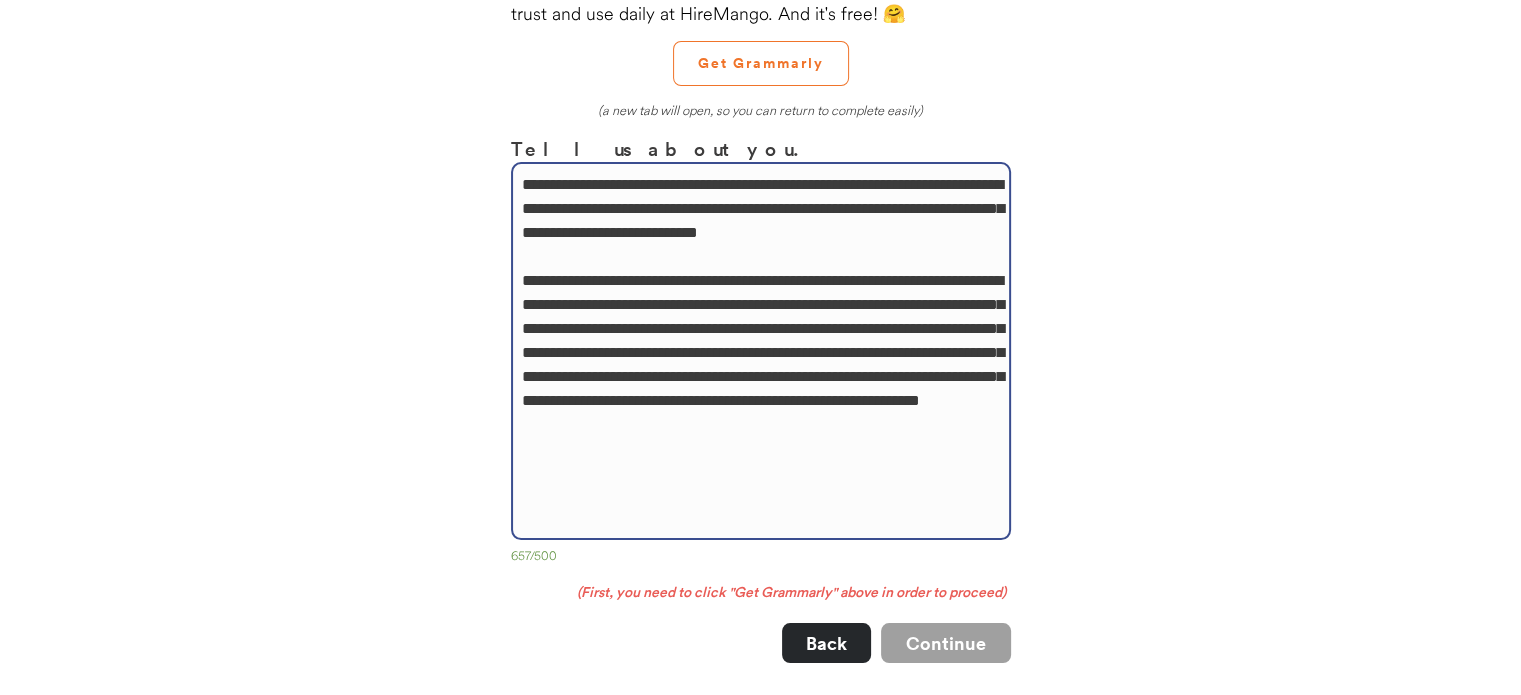drag, startPoint x: 756, startPoint y: 233, endPoint x: 516, endPoint y: 230, distance: 240.01875 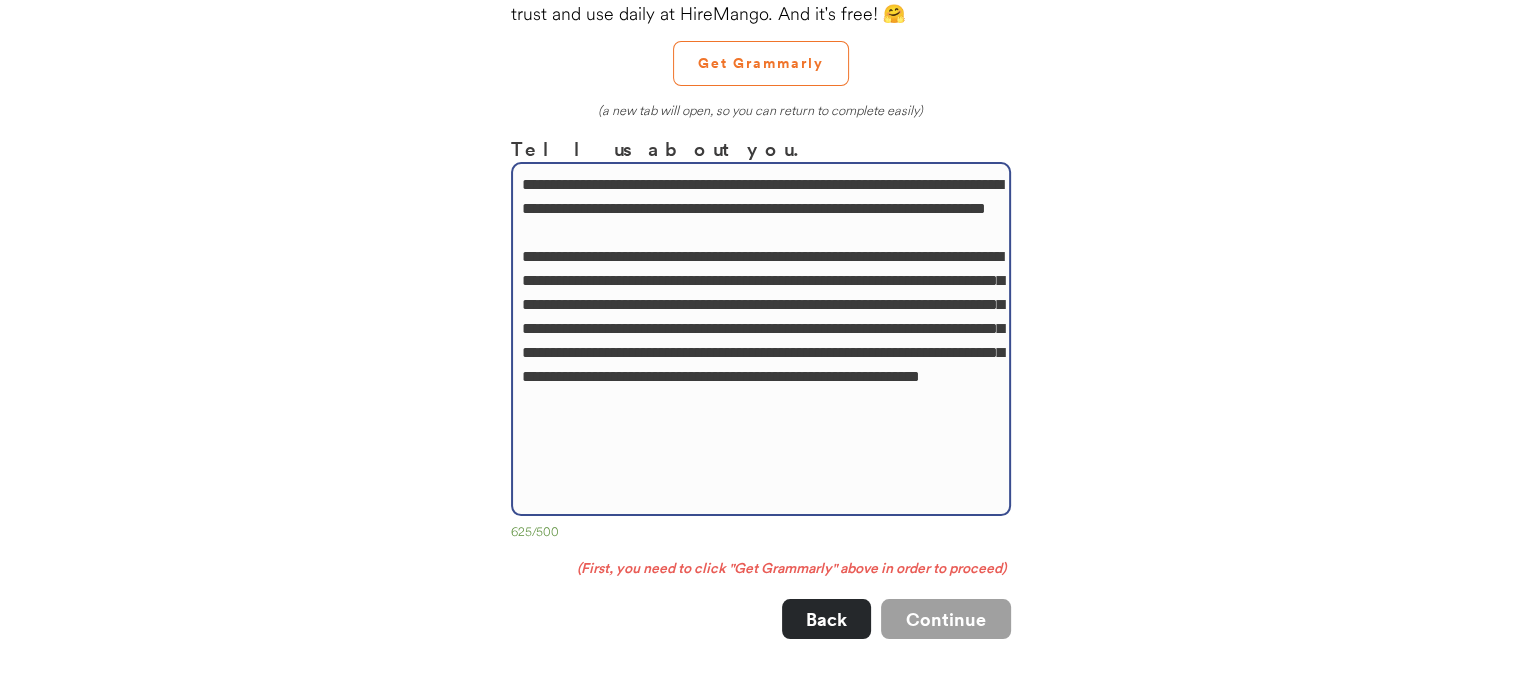 click on "**********" at bounding box center (761, 339) 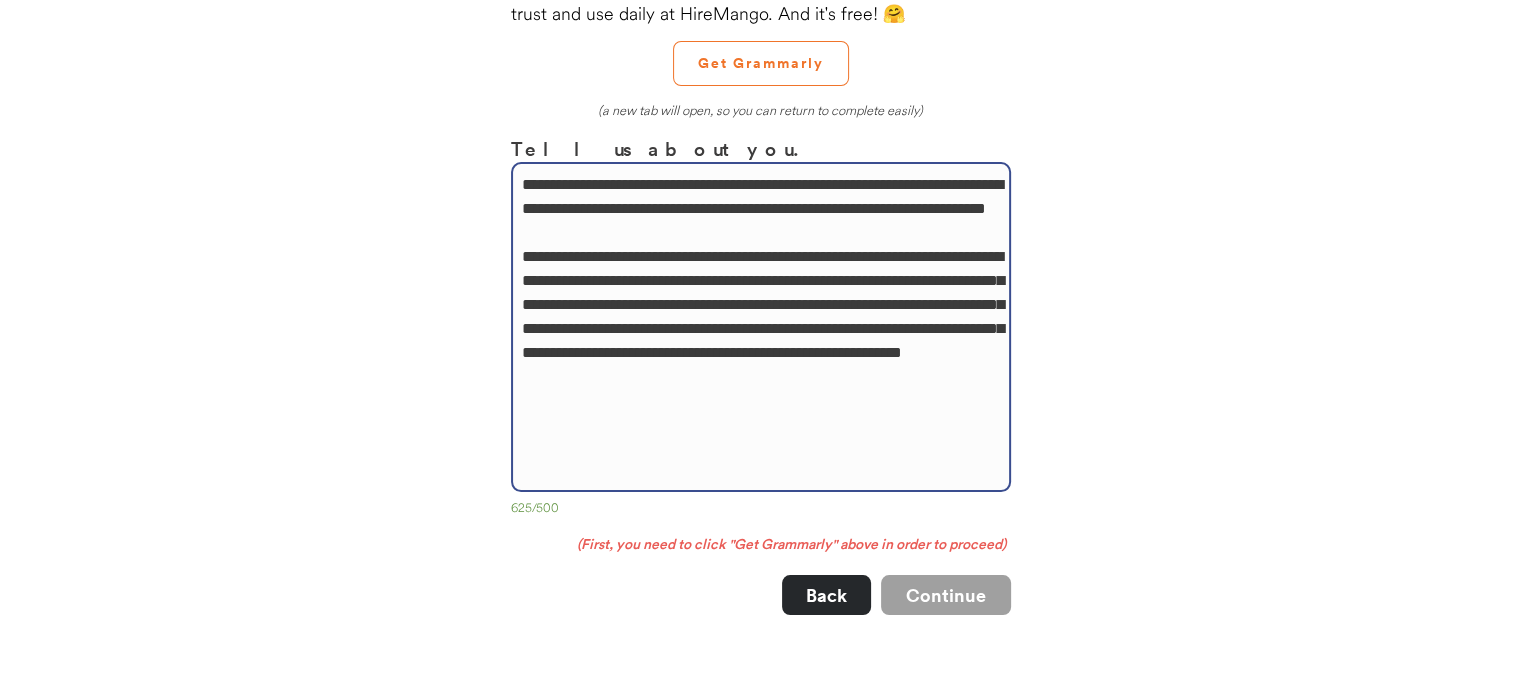 click on "**********" at bounding box center [761, 327] 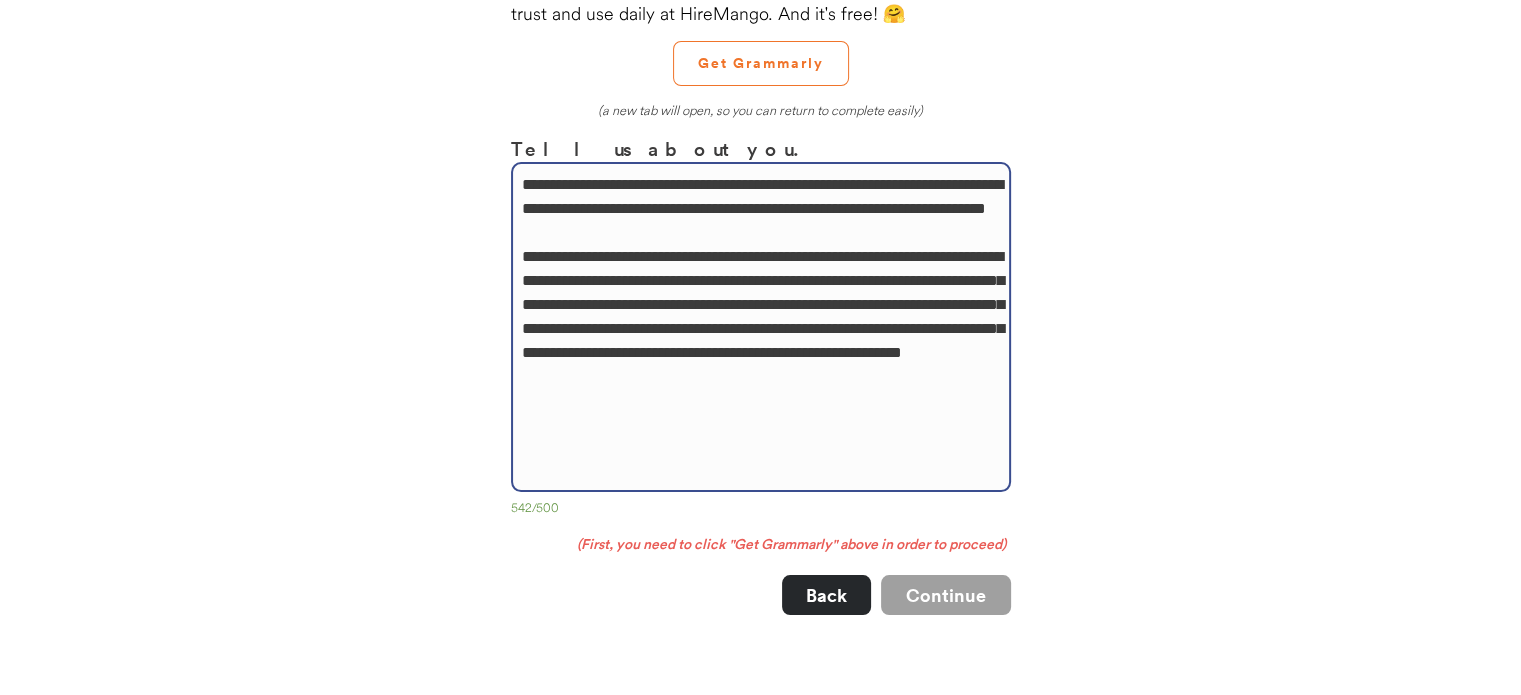 scroll, scrollTop: 128, scrollLeft: 0, axis: vertical 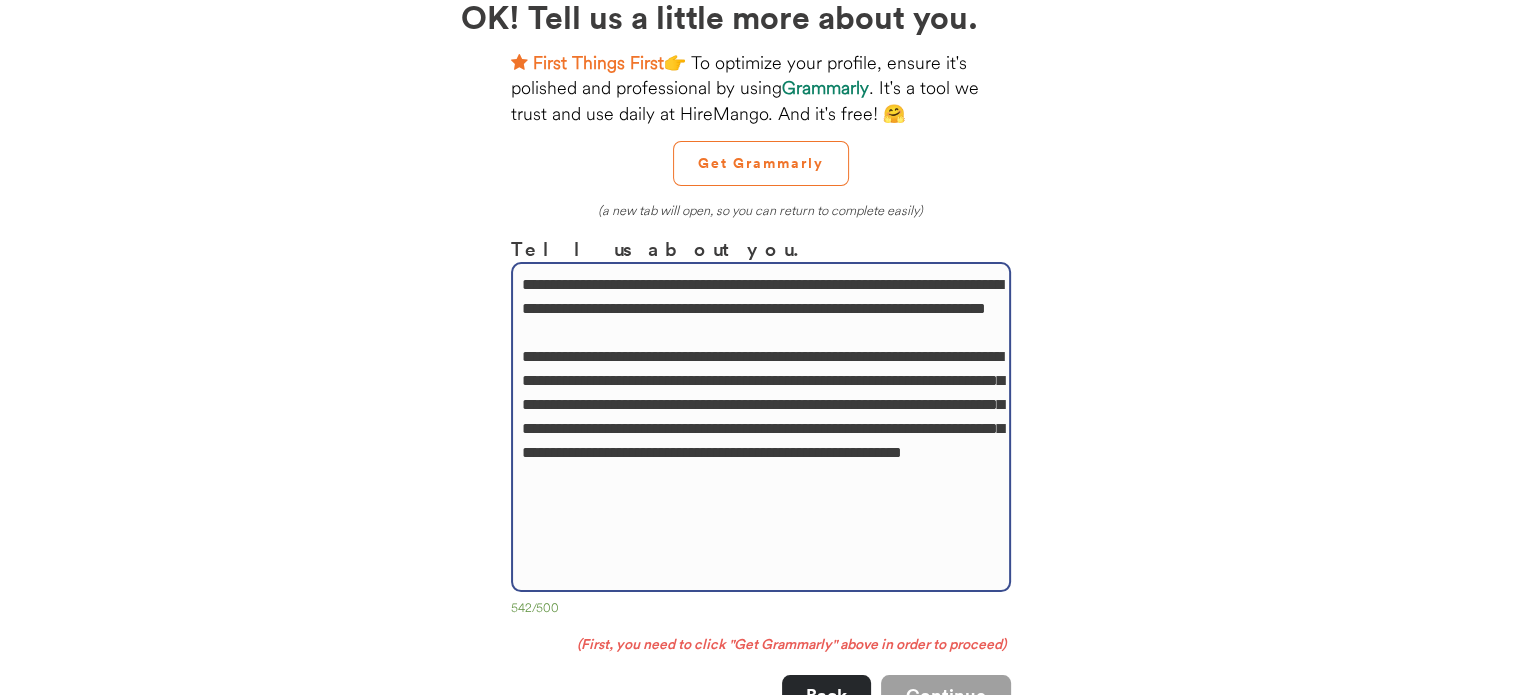 drag, startPoint x: 617, startPoint y: 330, endPoint x: 513, endPoint y: 334, distance: 104.0769 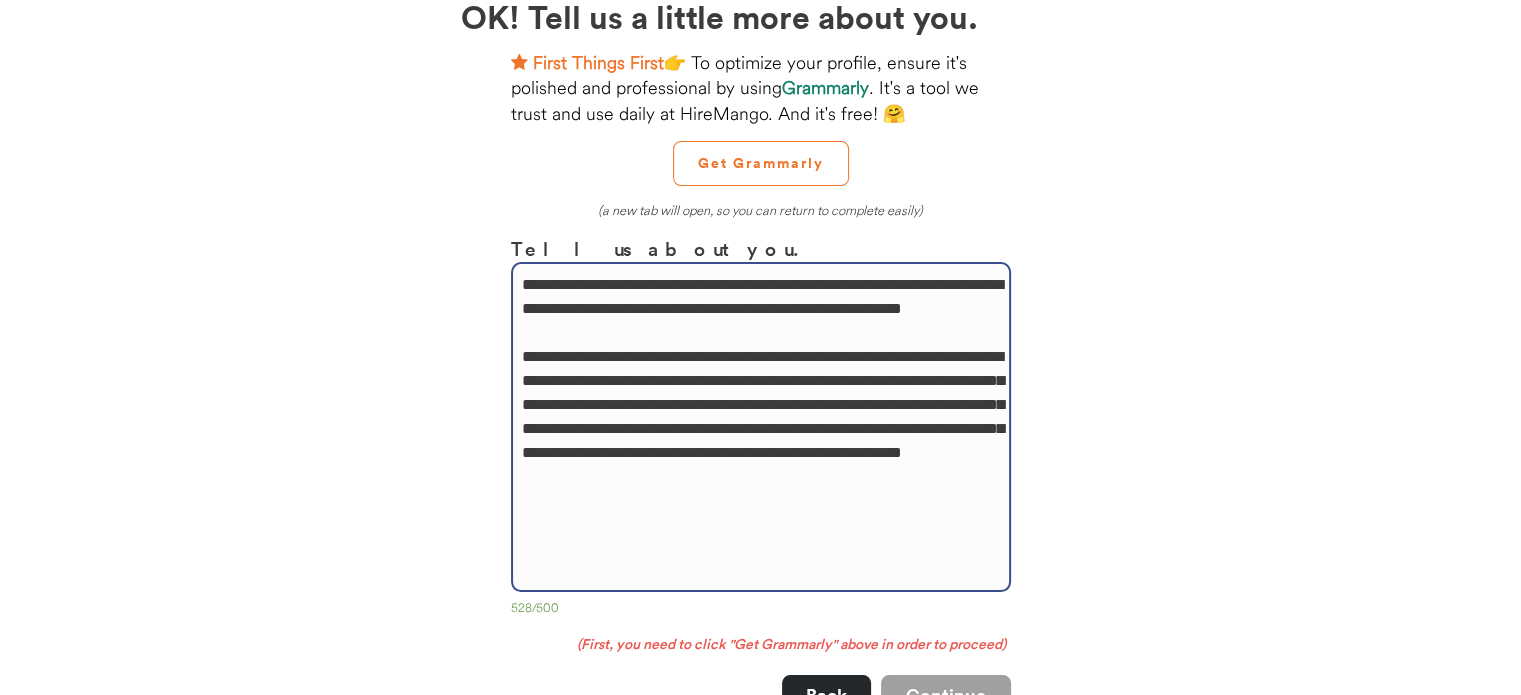 click on "**********" at bounding box center [761, 427] 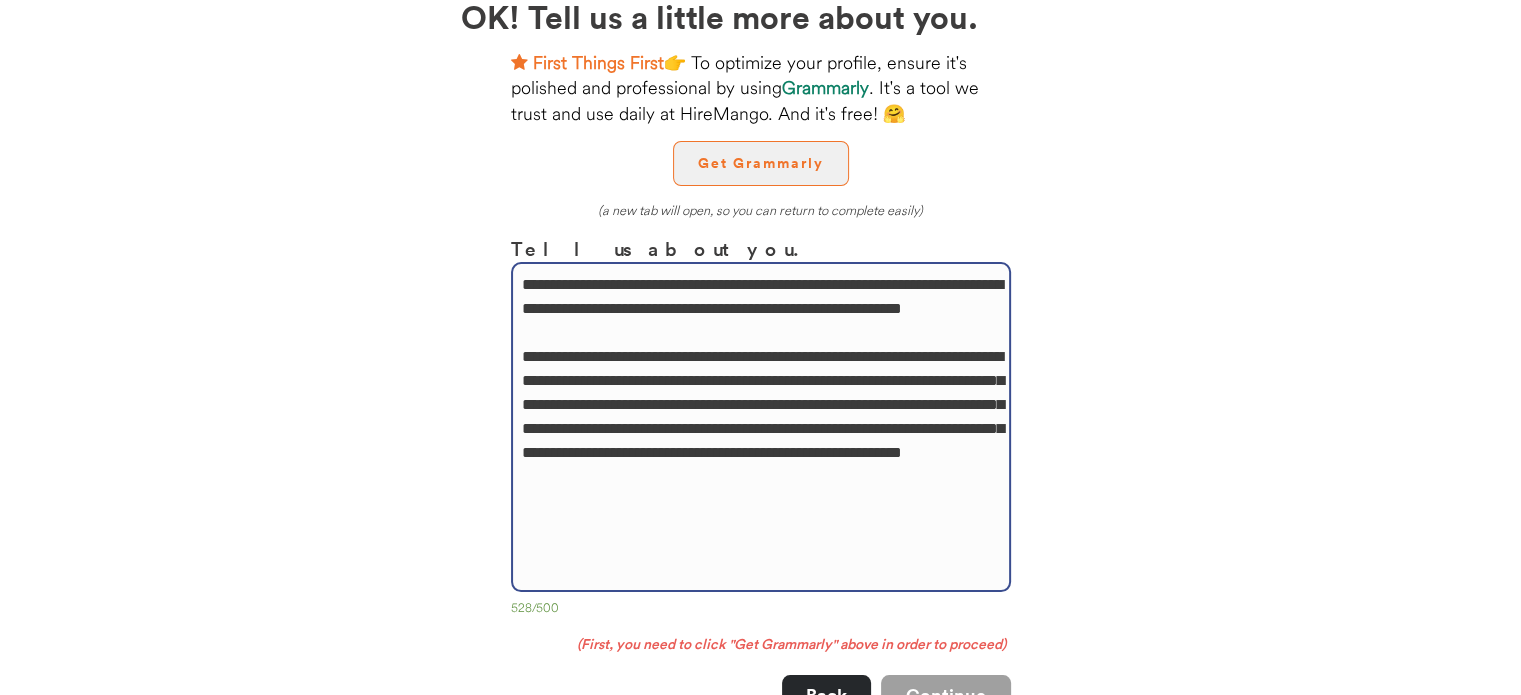 type on "**********" 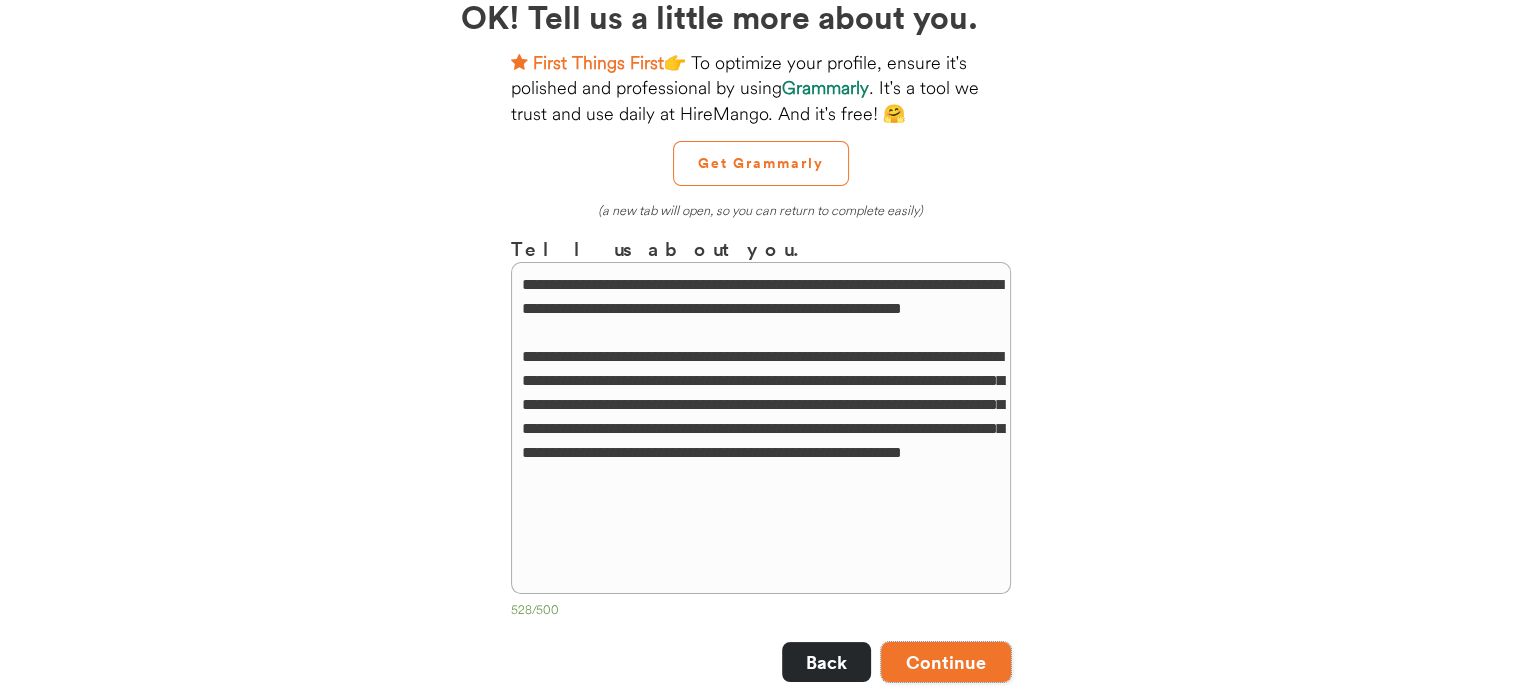 click on "Continue" at bounding box center (946, 662) 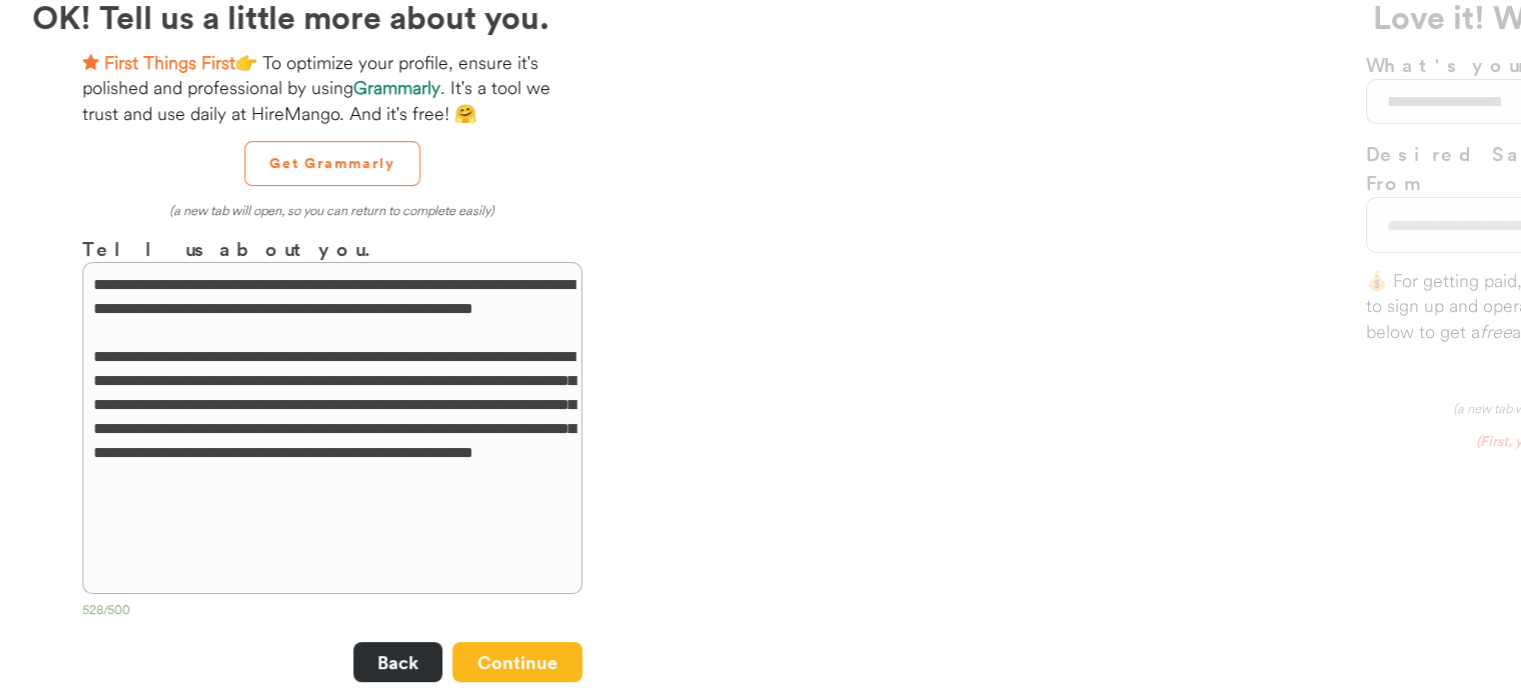 scroll, scrollTop: 0, scrollLeft: 0, axis: both 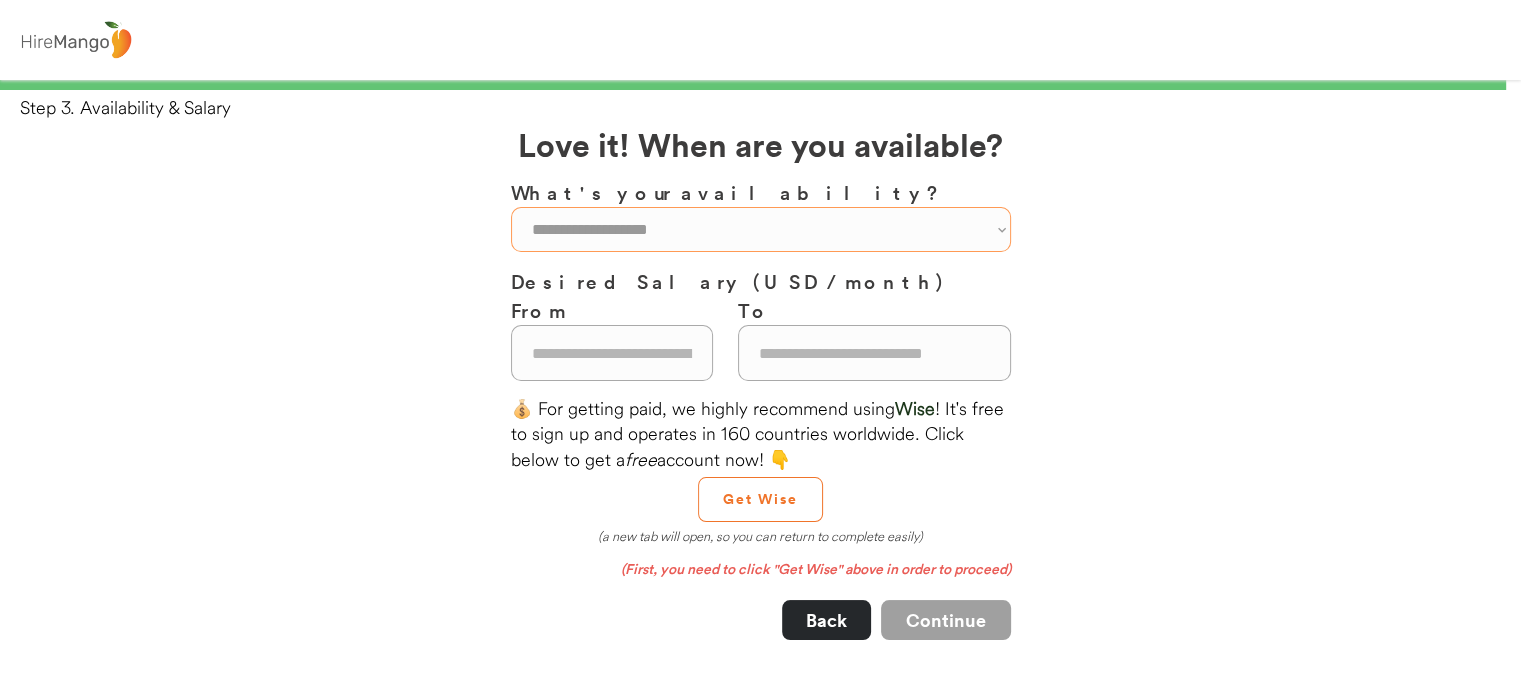 click on "**********" at bounding box center [761, 229] 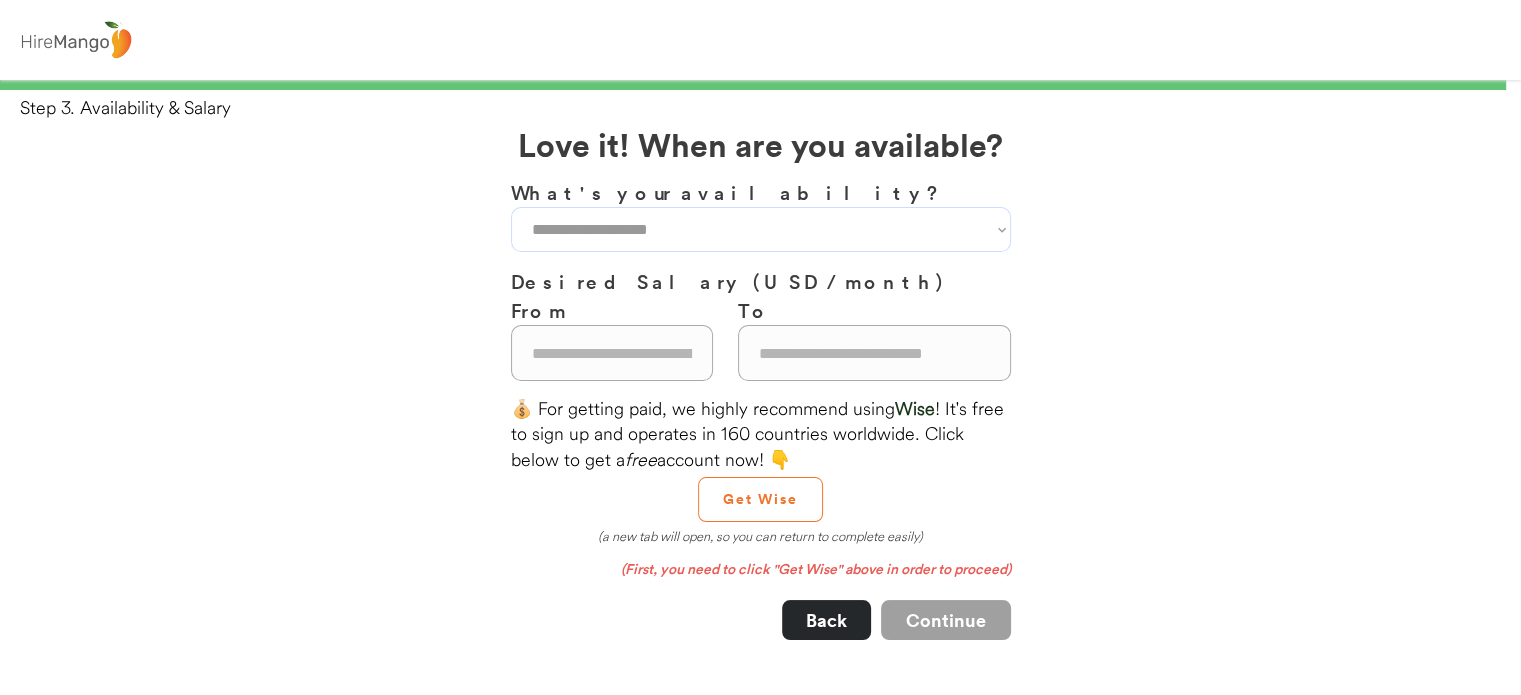 select on "**********" 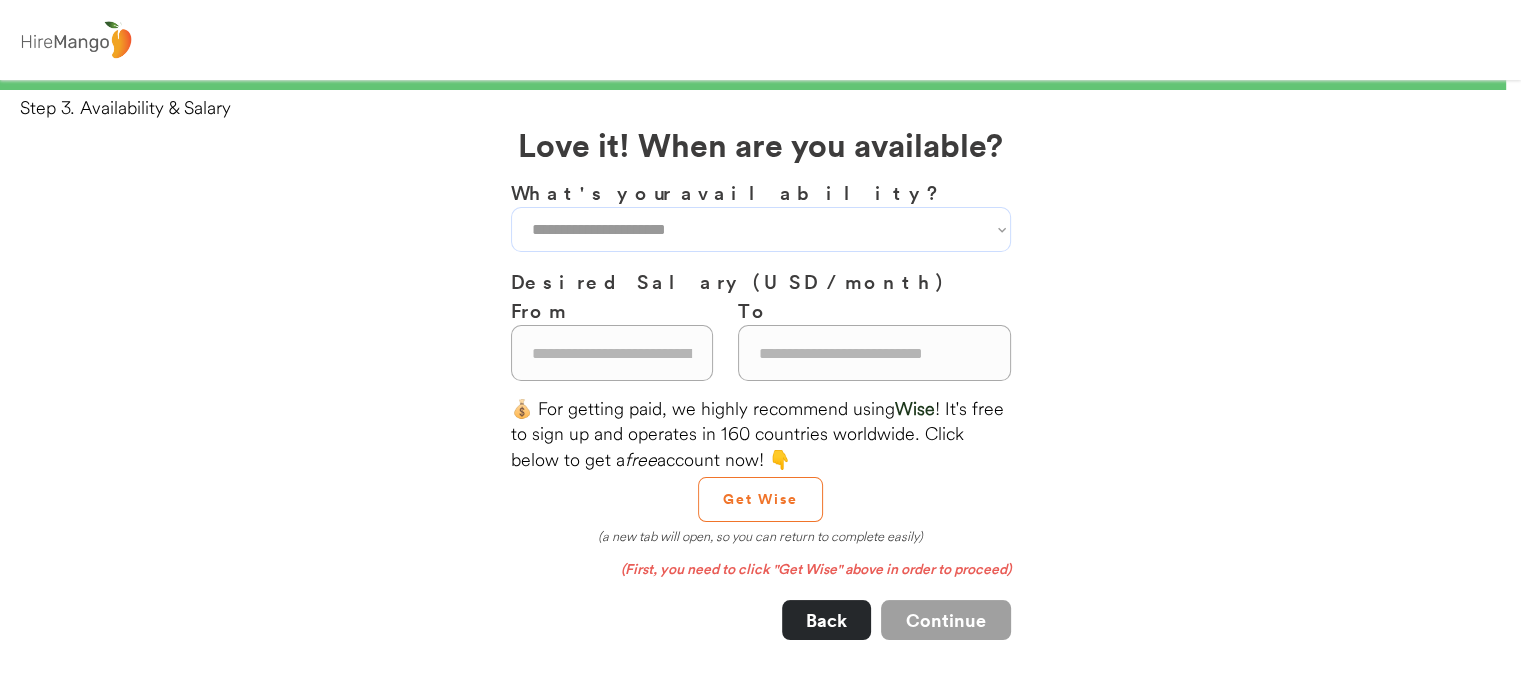 click on "**********" at bounding box center (761, 229) 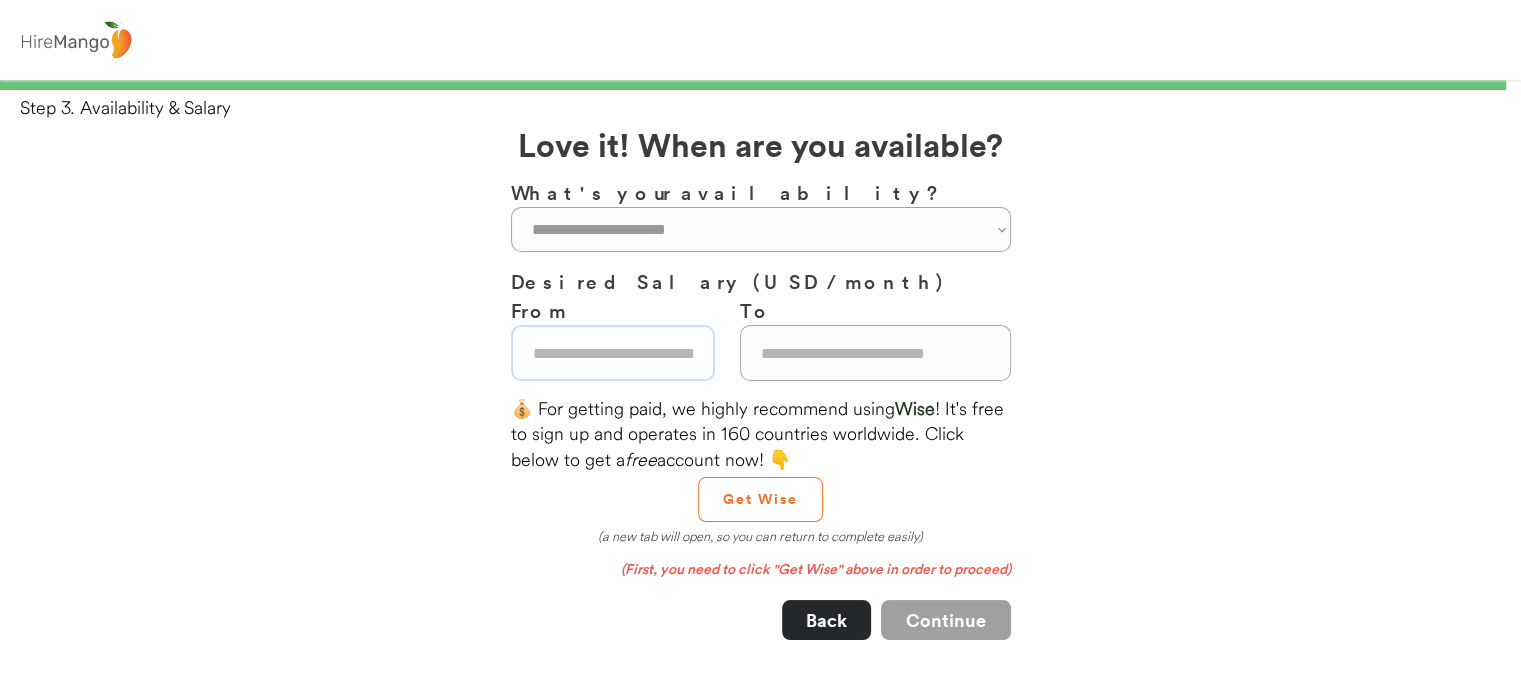 click at bounding box center [613, 353] 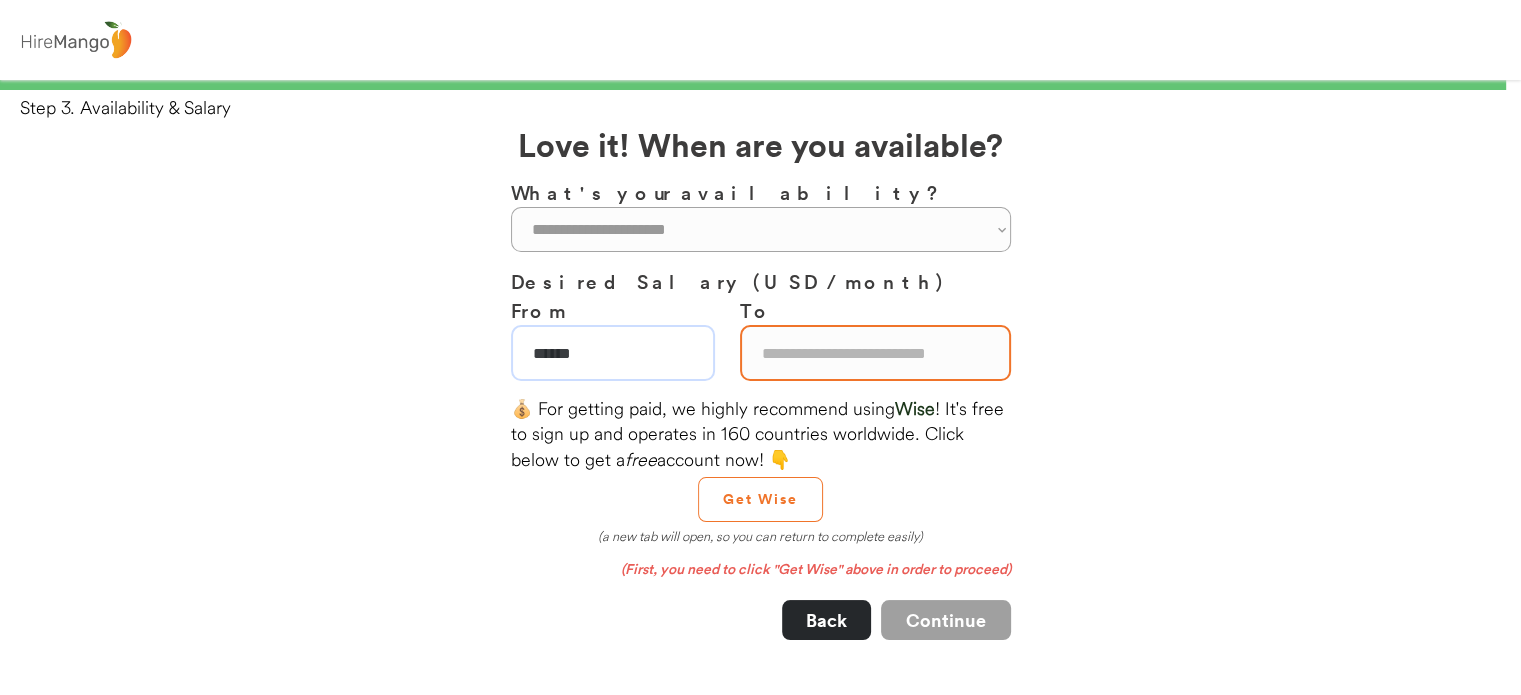 type on "******" 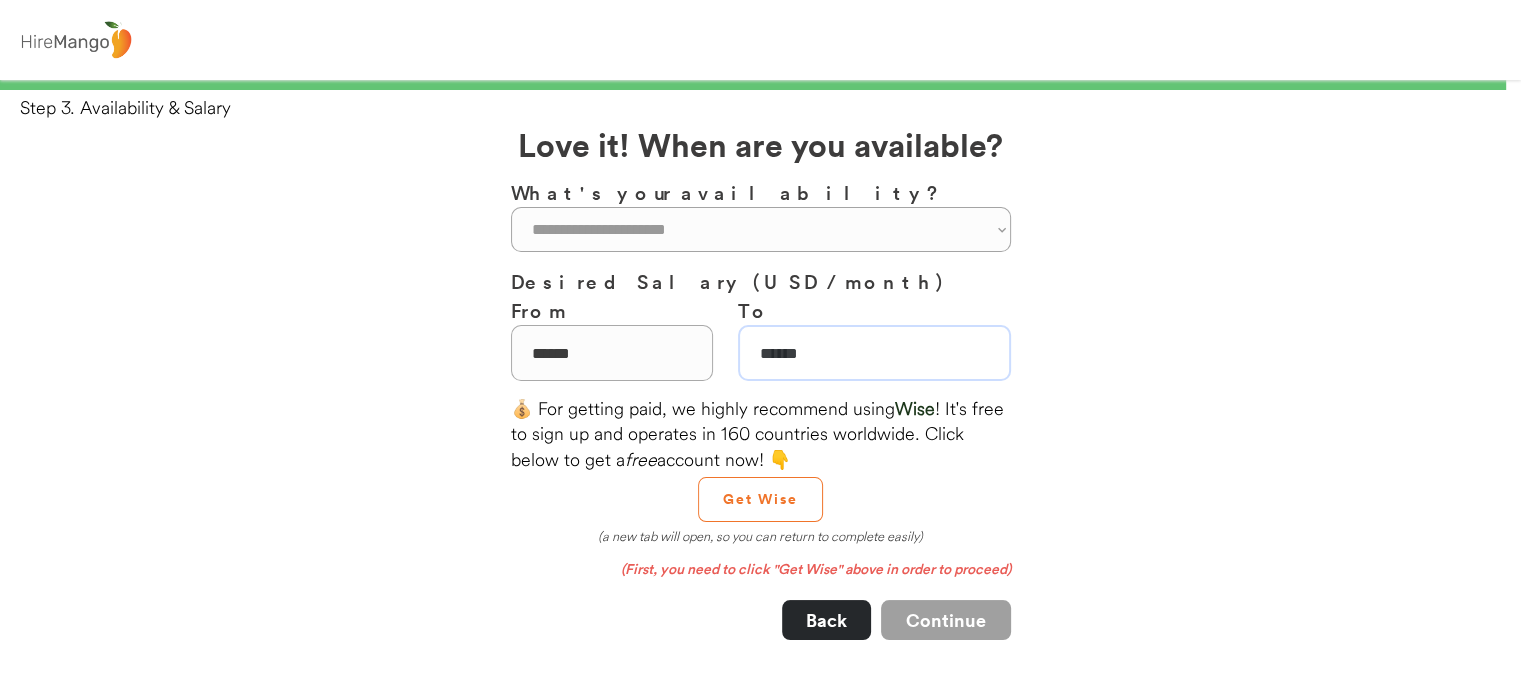 type on "******" 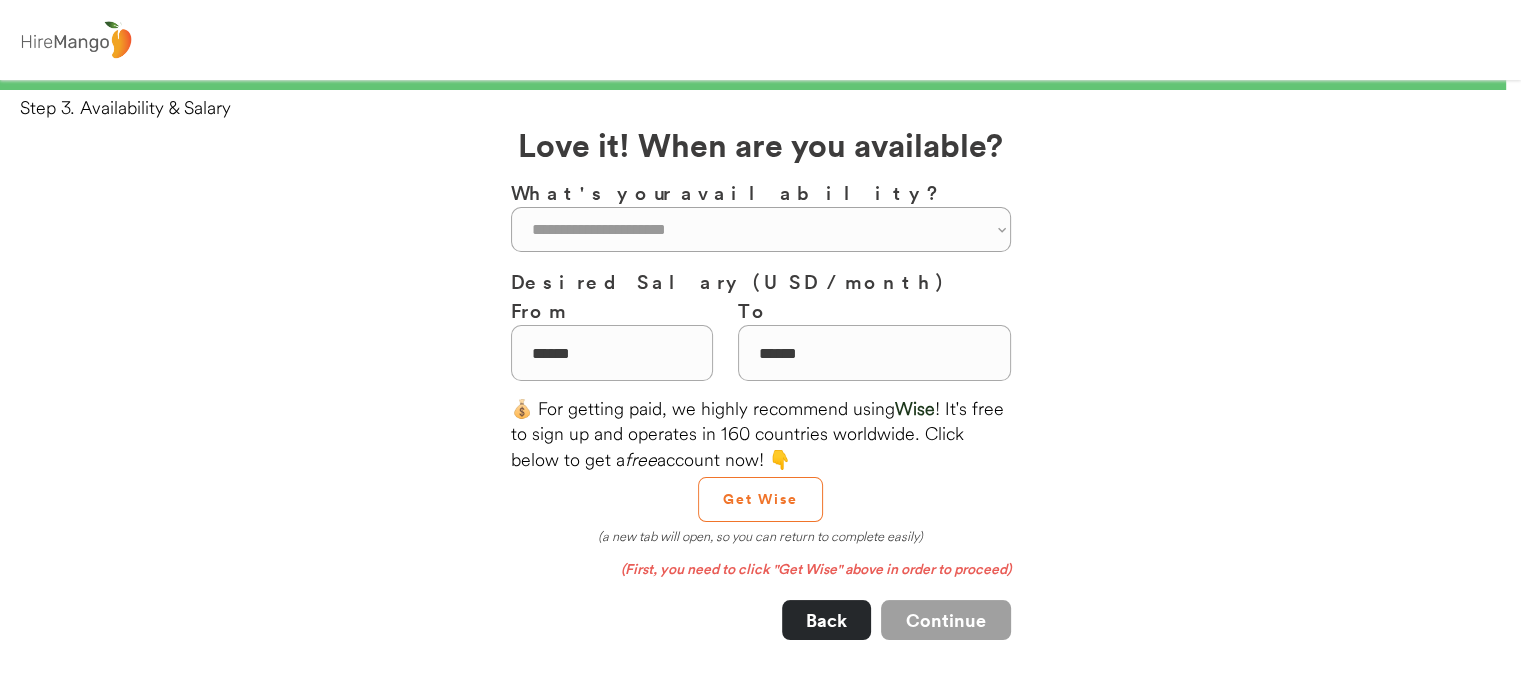 click on "💰 For getting paid, we highly recommend using  Wise ! It's free to sign up and operates in 160 countries worldwide. Click below to get a  free  account now! 👇 Get Wise (a new tab will open, so you can return to complete easily)" at bounding box center [761, 470] 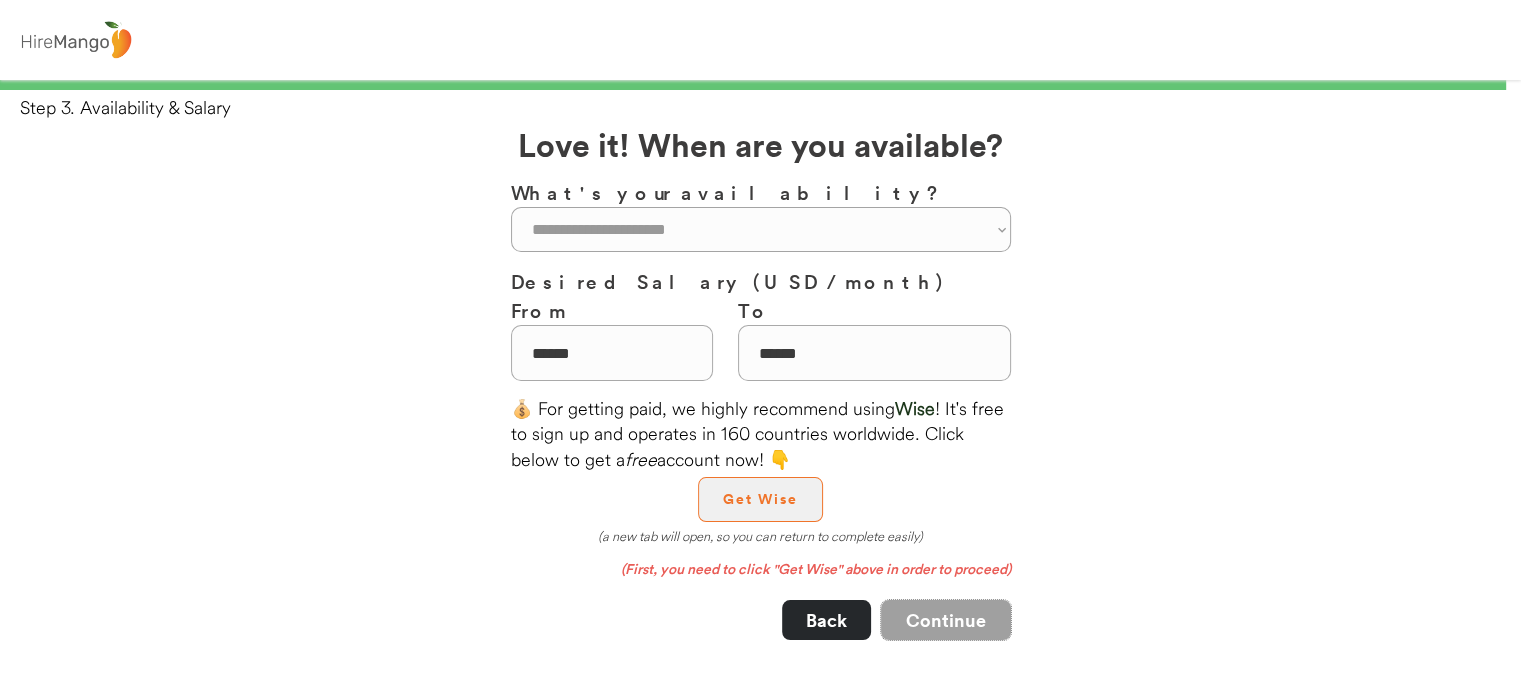 click on "Get Wise" at bounding box center (760, 499) 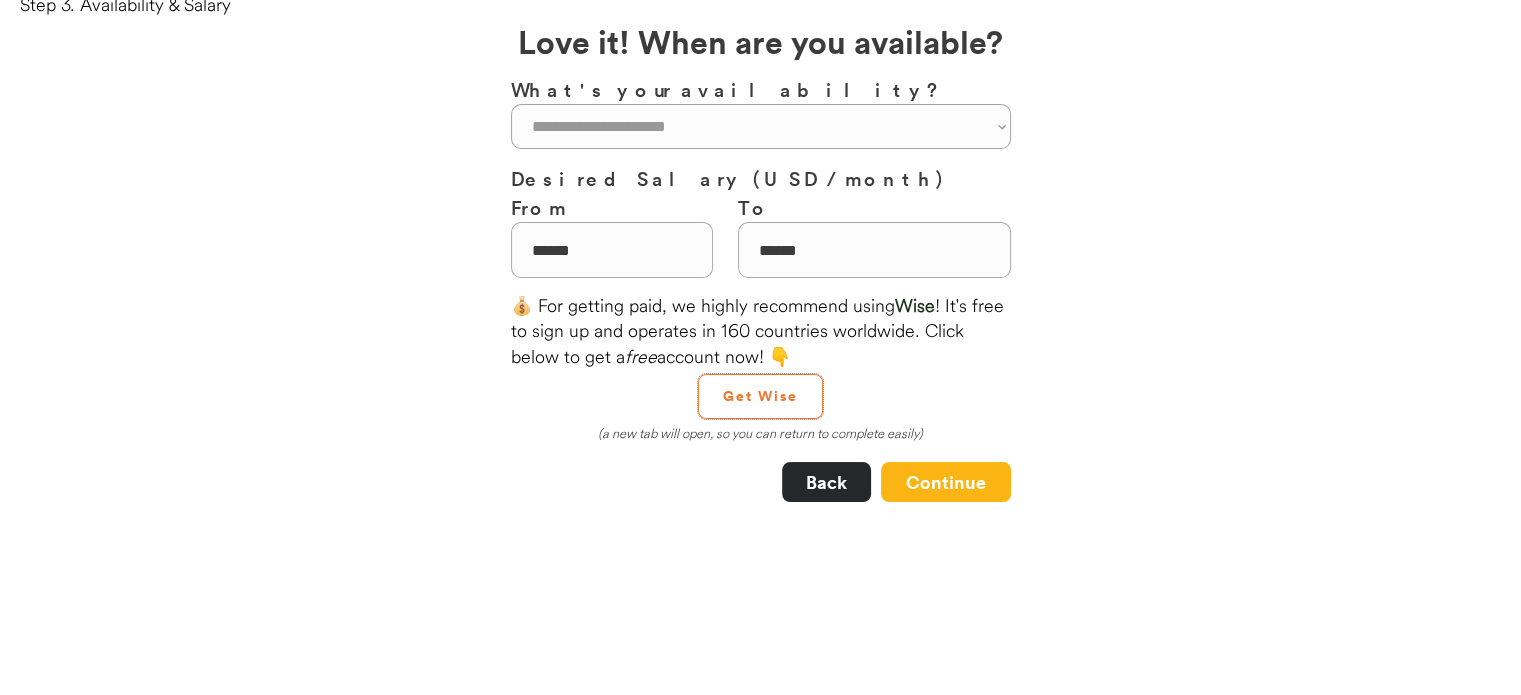 scroll, scrollTop: 200, scrollLeft: 0, axis: vertical 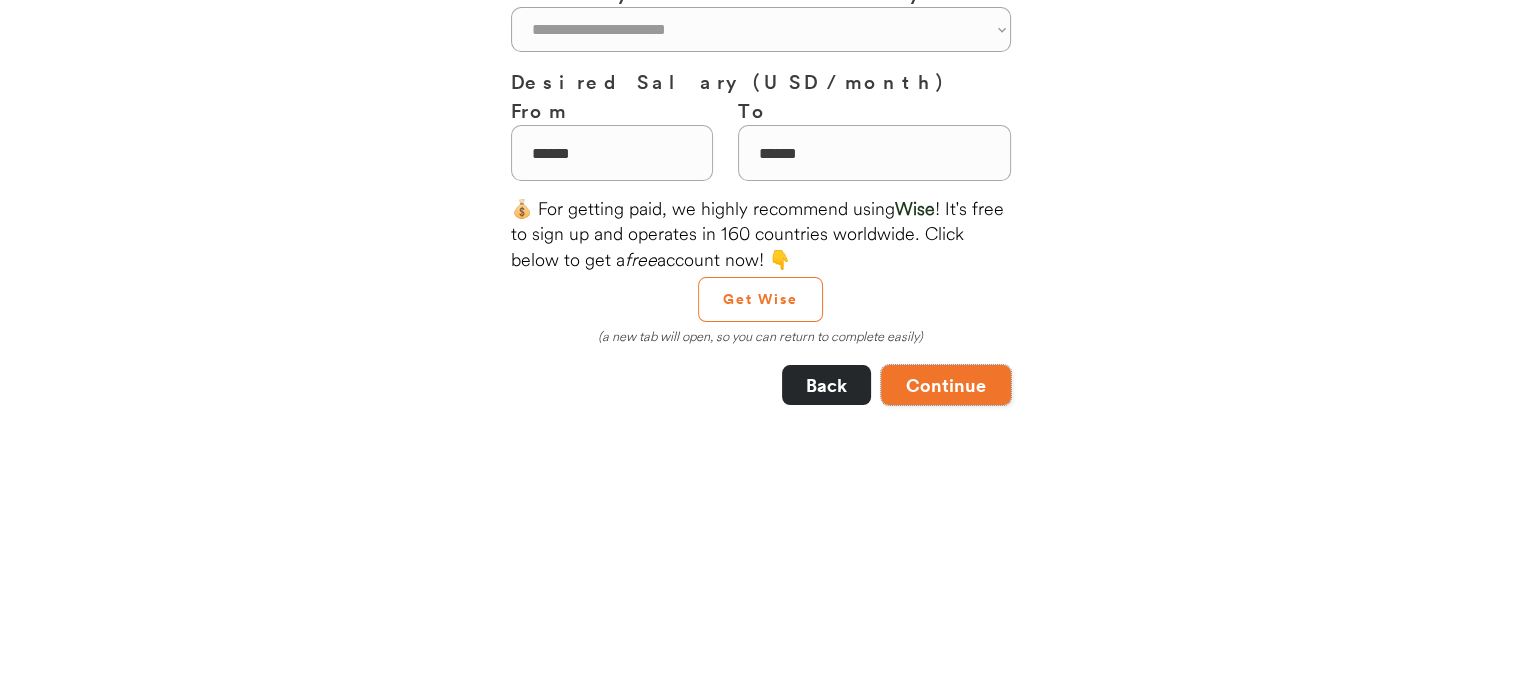 click on "Continue" at bounding box center [946, 385] 